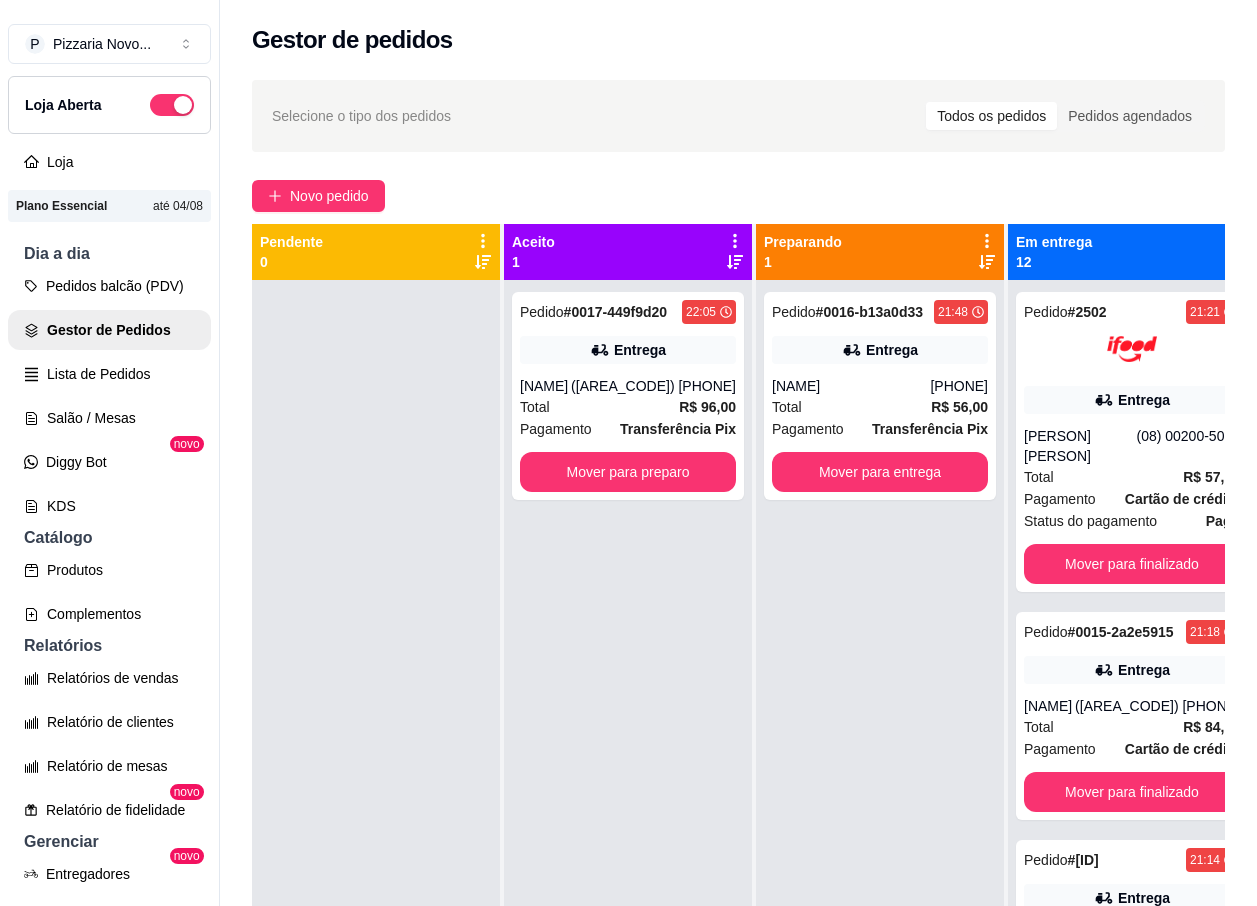 scroll, scrollTop: 32, scrollLeft: 0, axis: vertical 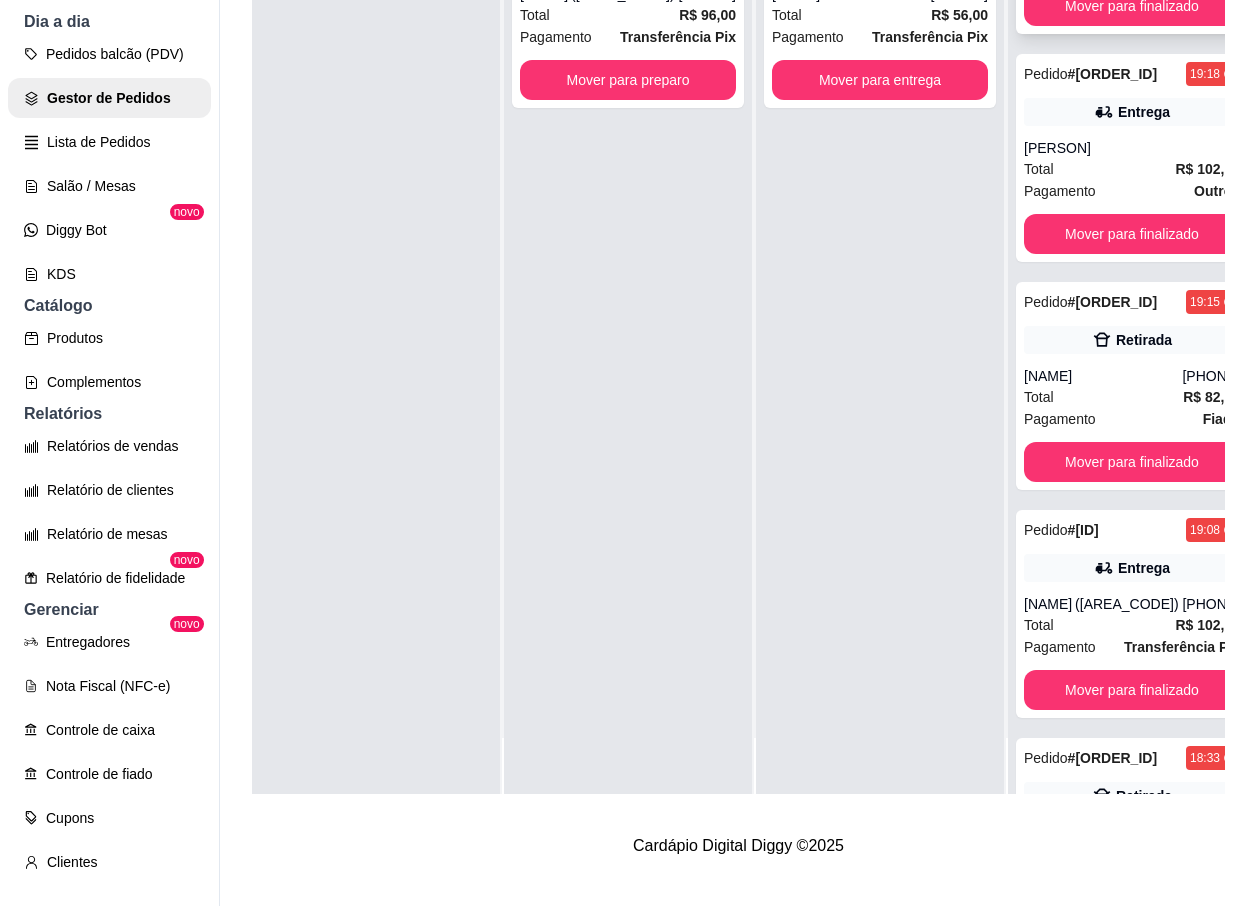 click on "Pedido # [ID] [TIME] Entrega [PERSON]  [PHONE] Total R$ 77,00 Pagamento Cartão de débito Mover para finalizado" at bounding box center [1132, -70] 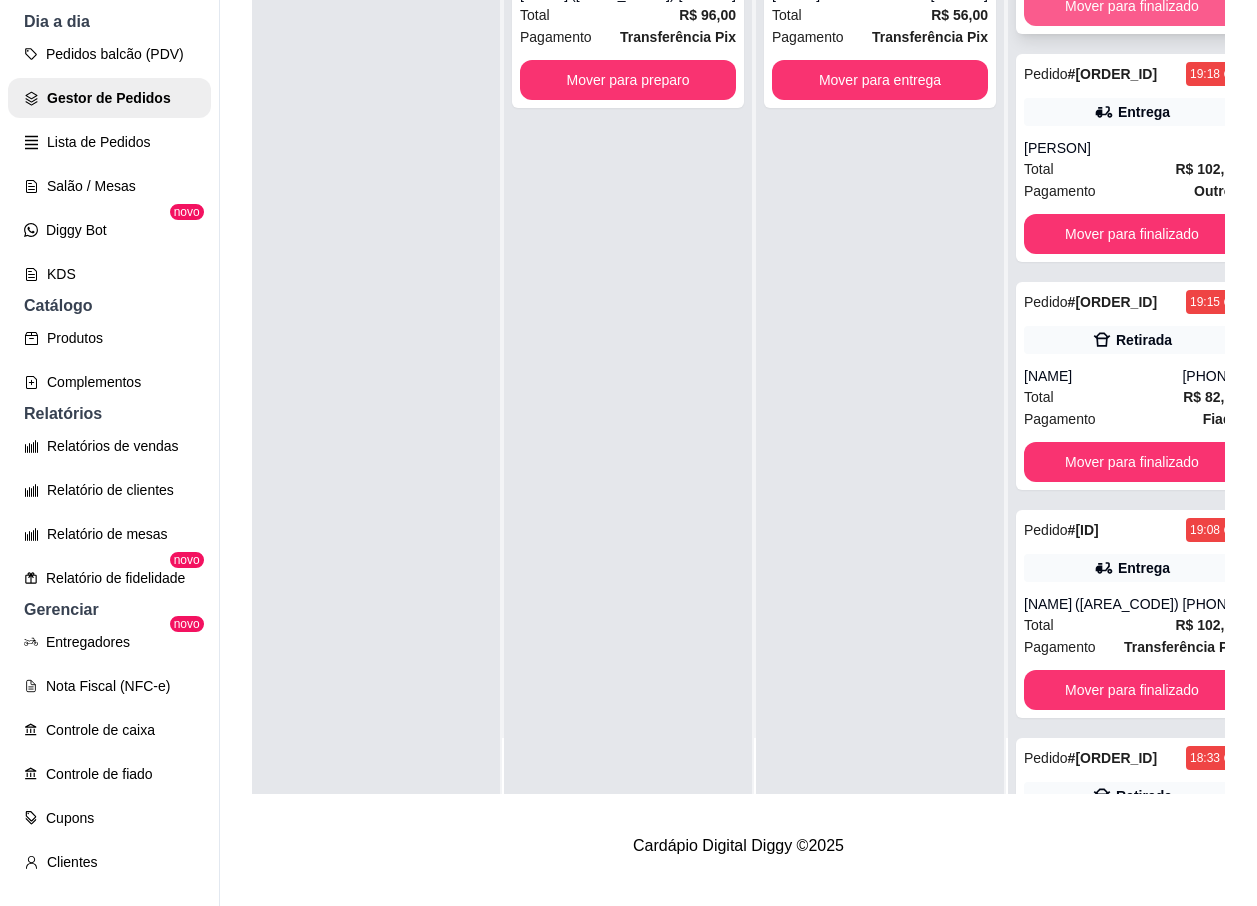 click on "Mover para finalizado" at bounding box center [1132, 6] 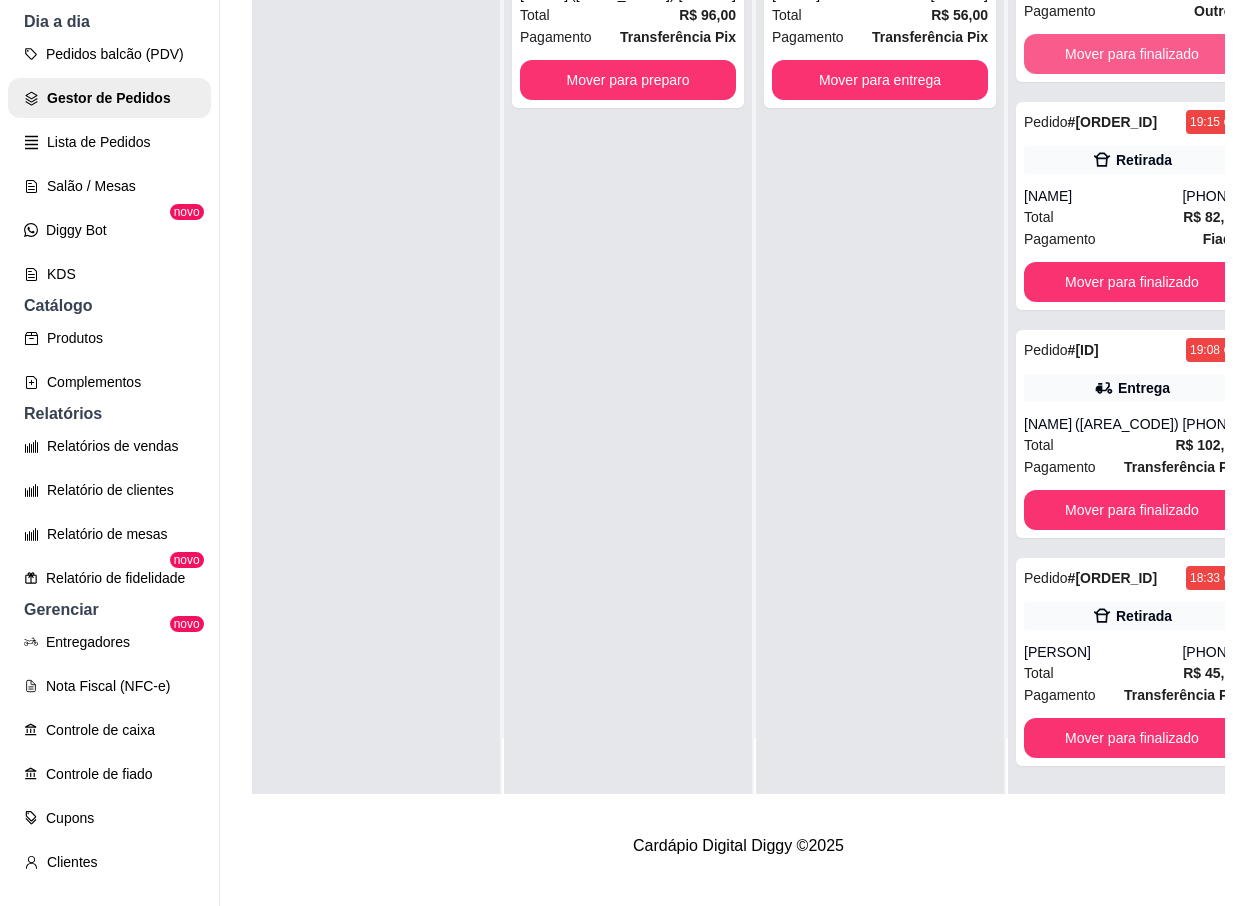 click on "Mover para finalizado" at bounding box center (1132, 54) 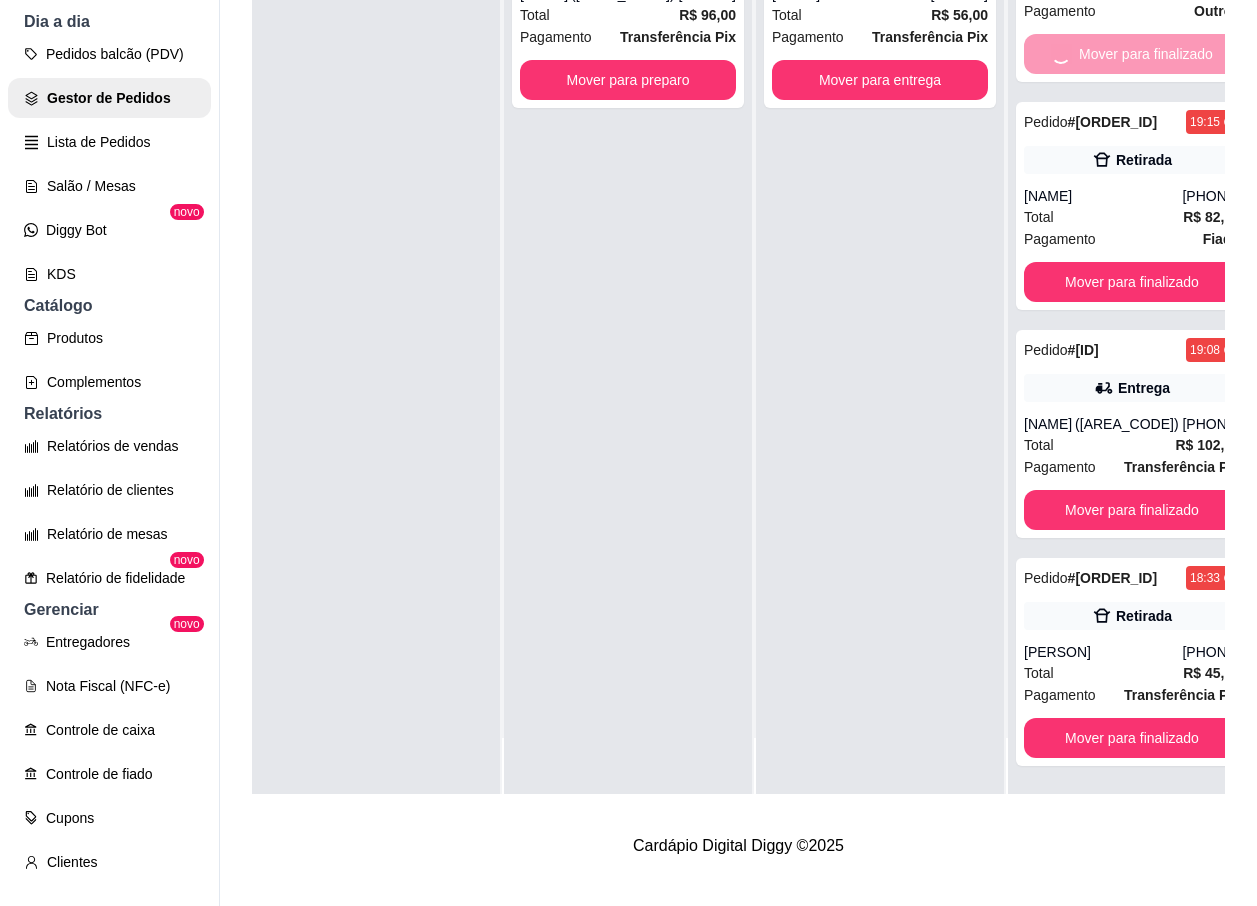 scroll, scrollTop: 1630, scrollLeft: 0, axis: vertical 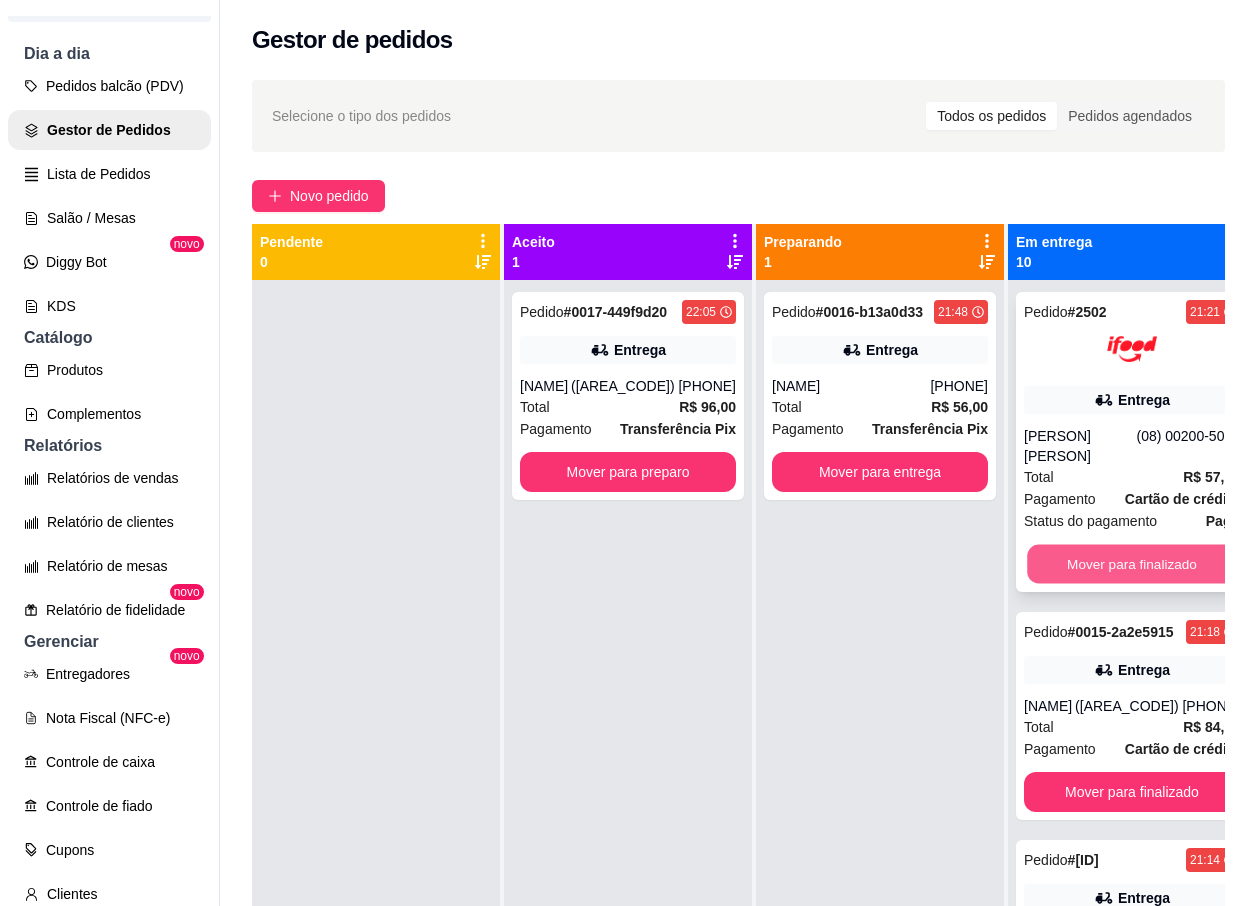 click on "Mover para finalizado" at bounding box center (1132, 564) 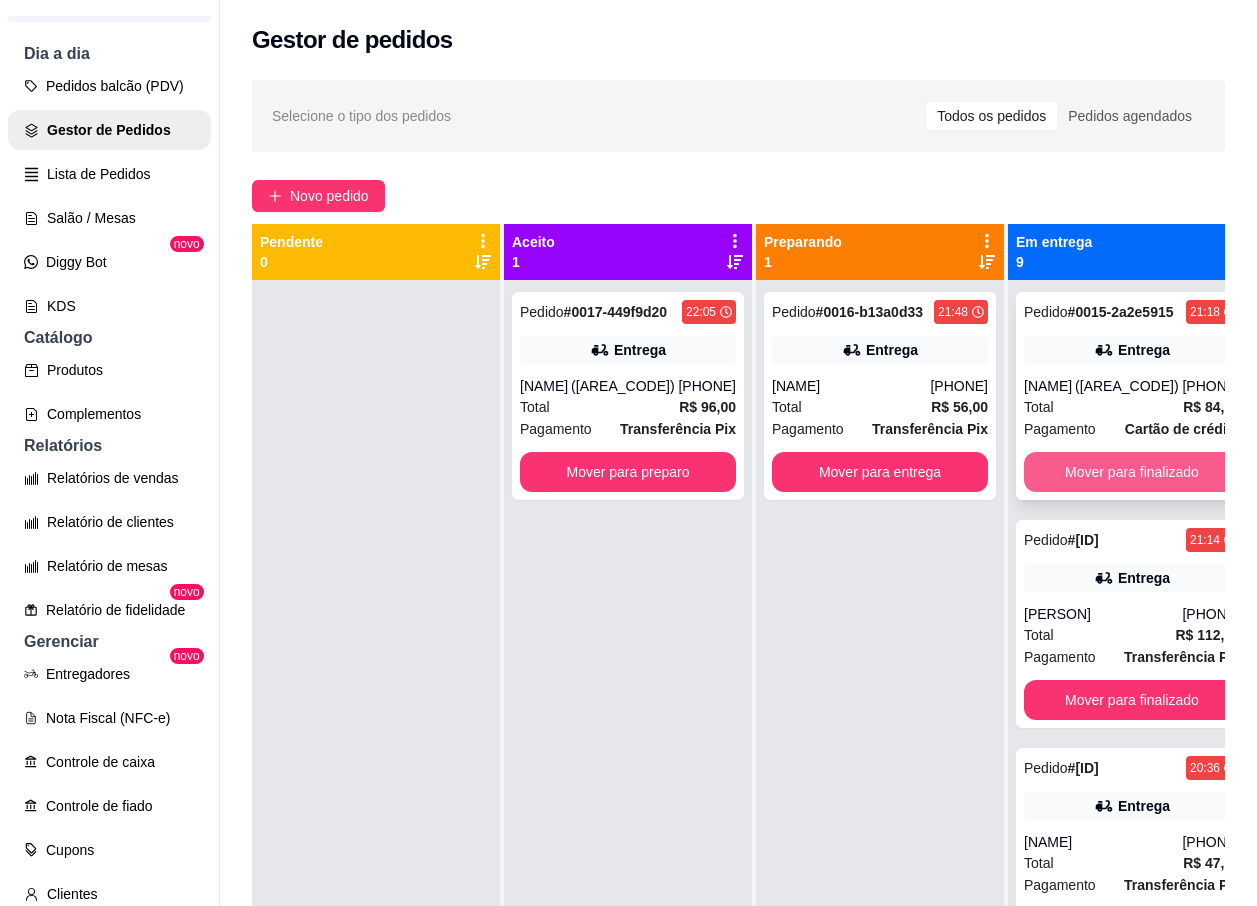 click on "Mover para finalizado" at bounding box center [1132, 472] 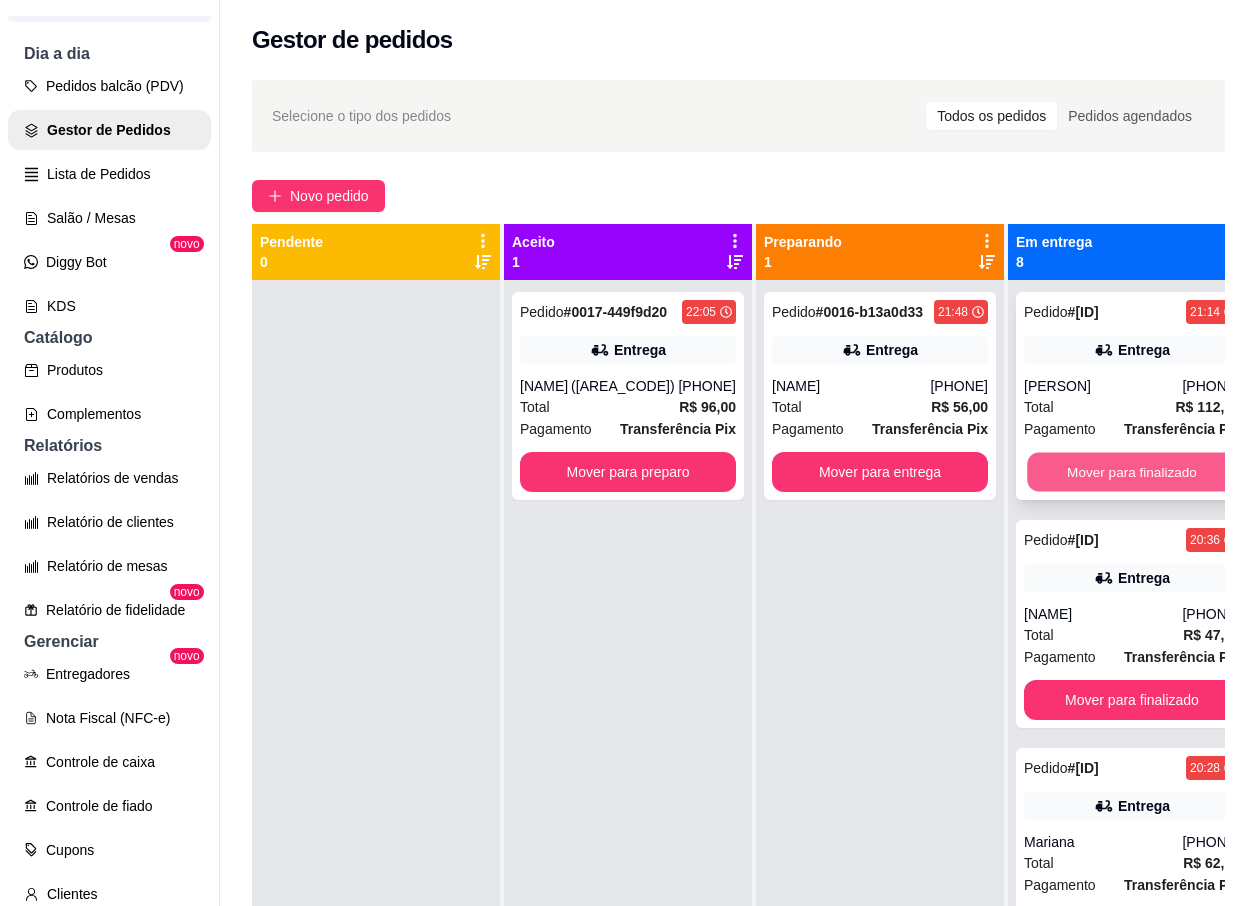 click on "Mover para finalizado" at bounding box center (1132, 472) 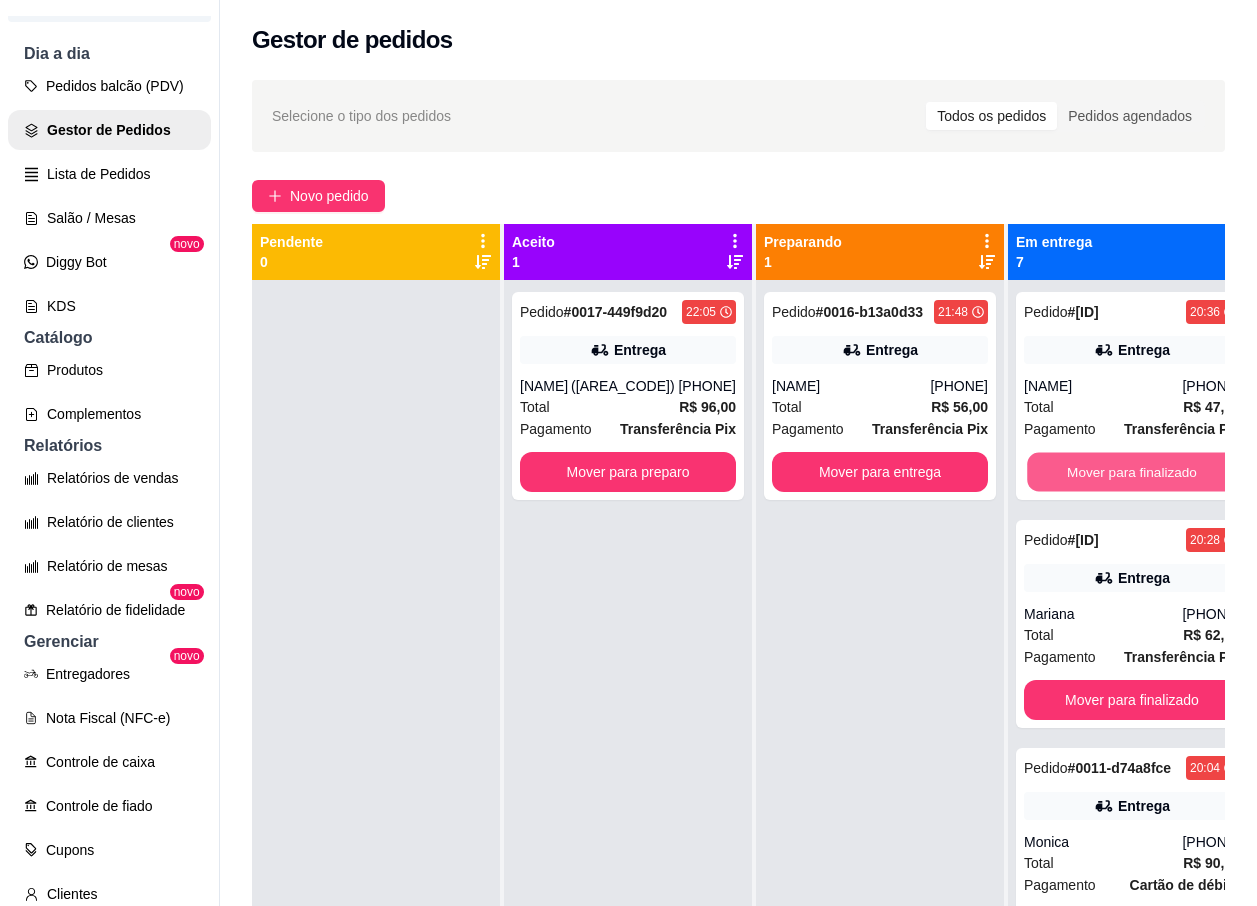 click on "Mover para finalizado" at bounding box center (1132, 472) 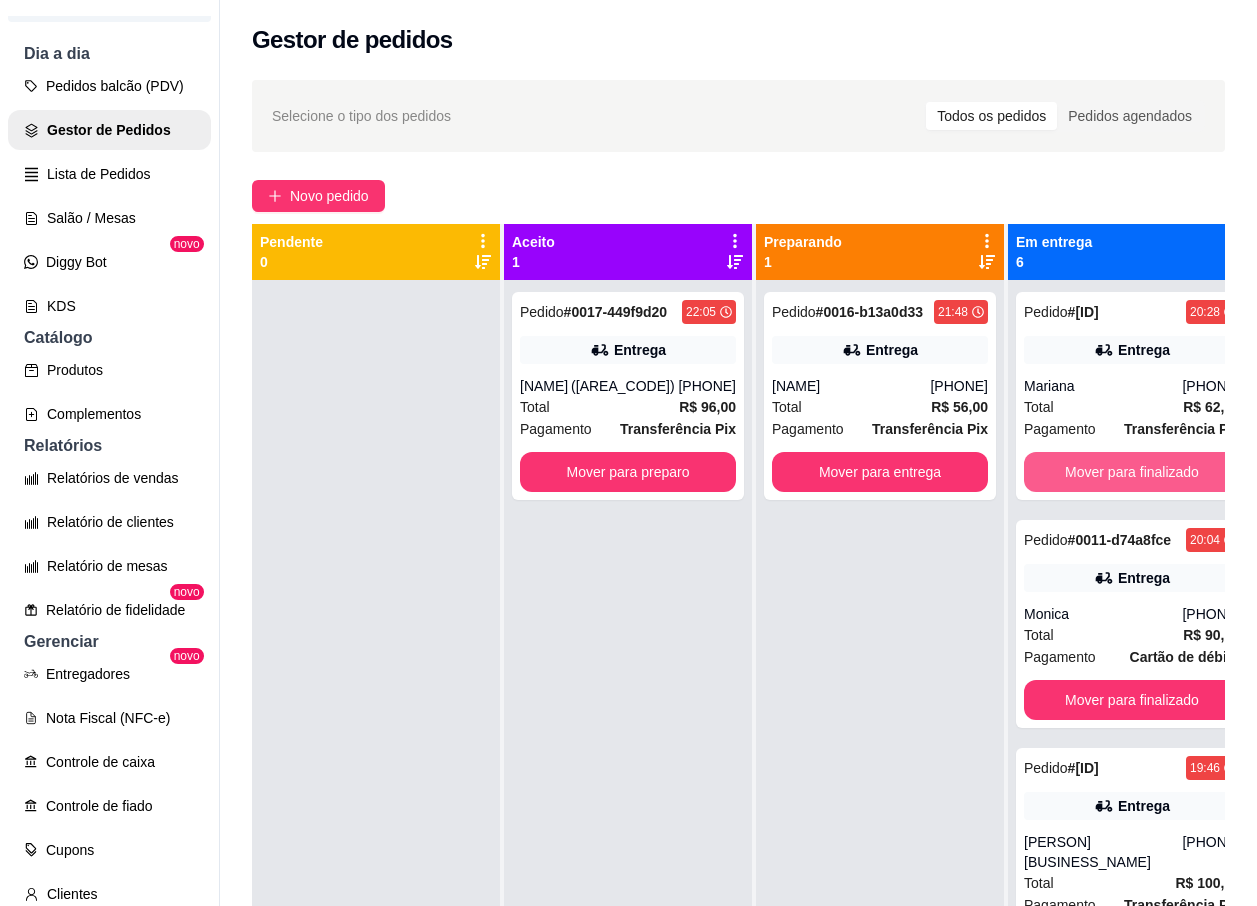 click on "Mover para finalizado" at bounding box center [1132, 472] 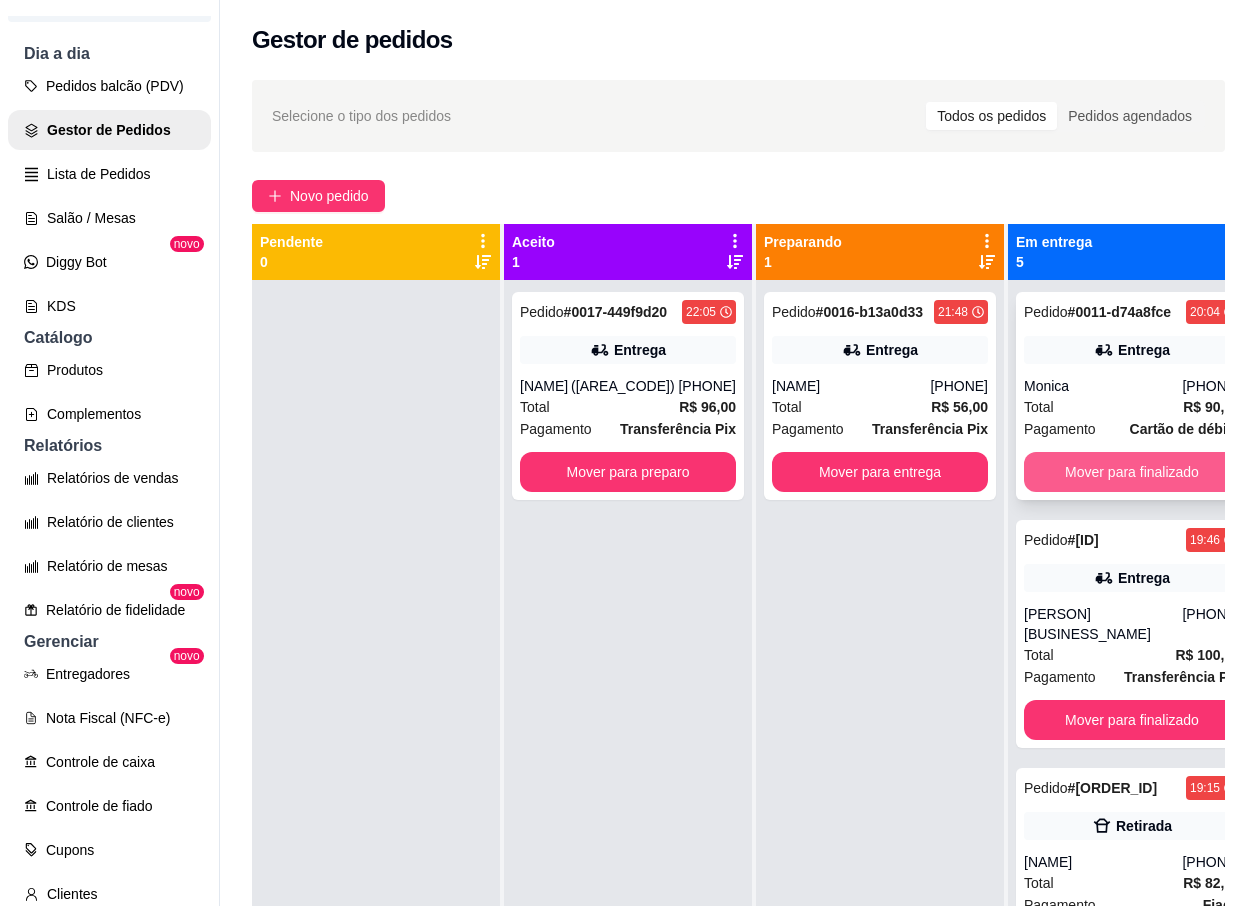 click on "Mover para finalizado" at bounding box center (1132, 472) 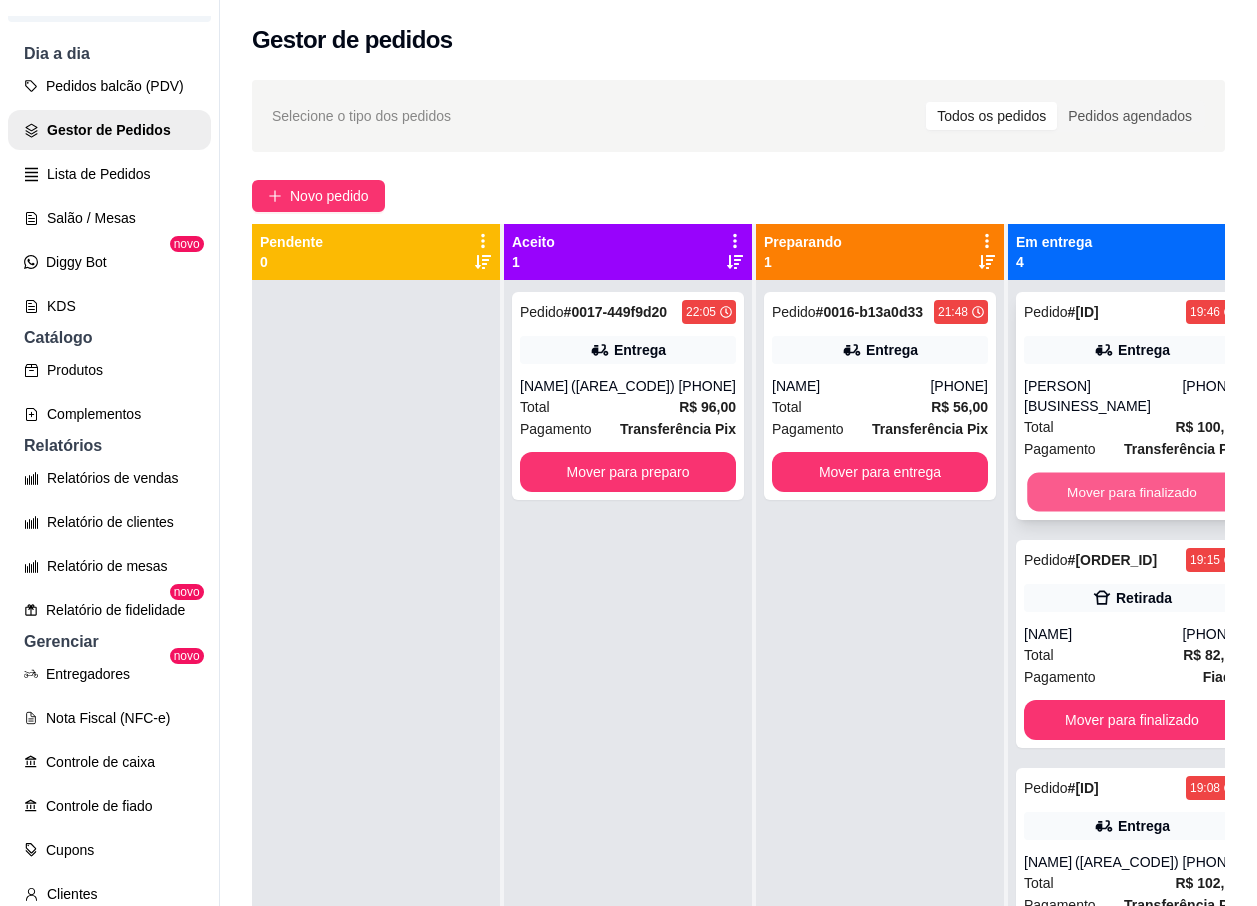 click on "Mover para finalizado" at bounding box center (1132, 492) 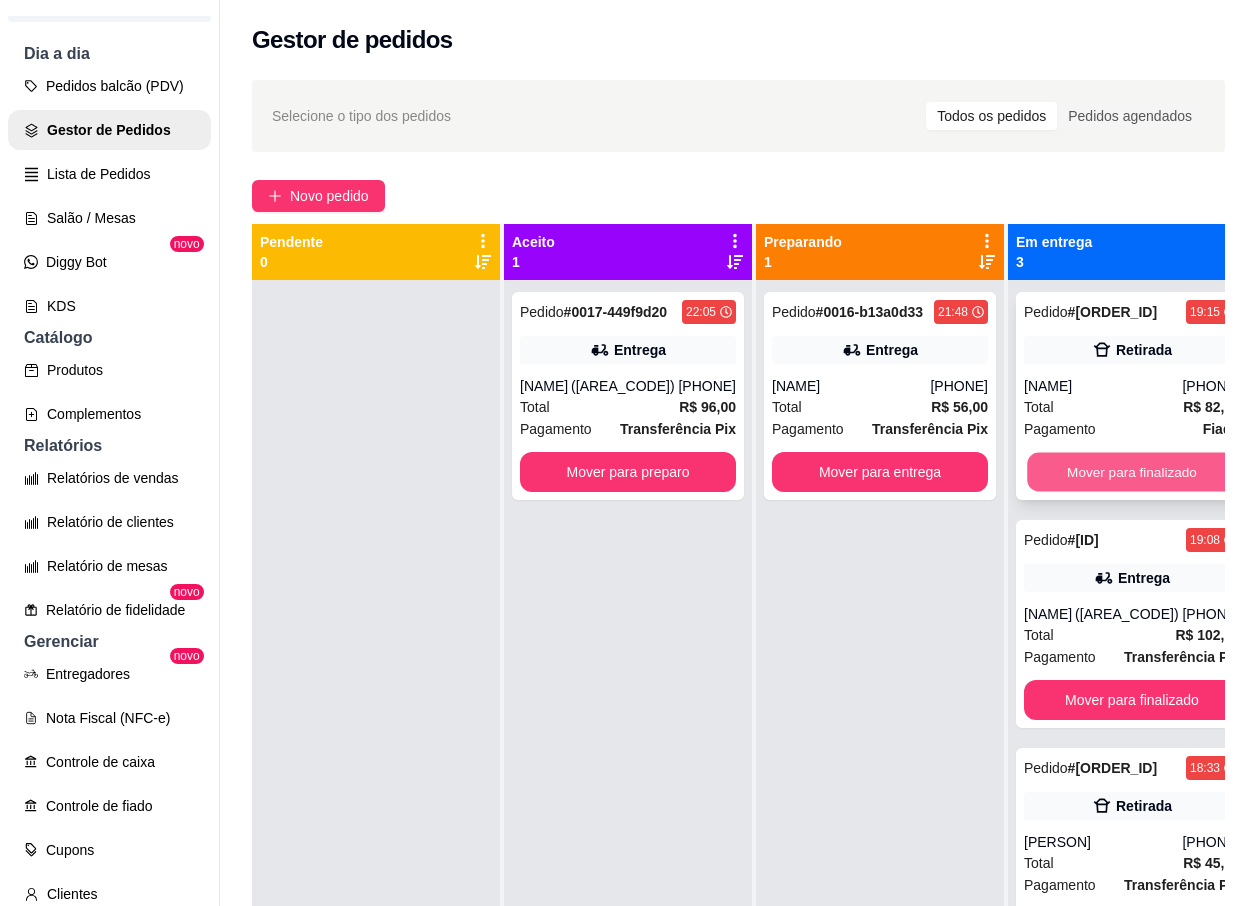 click on "Mover para finalizado" at bounding box center [1132, 472] 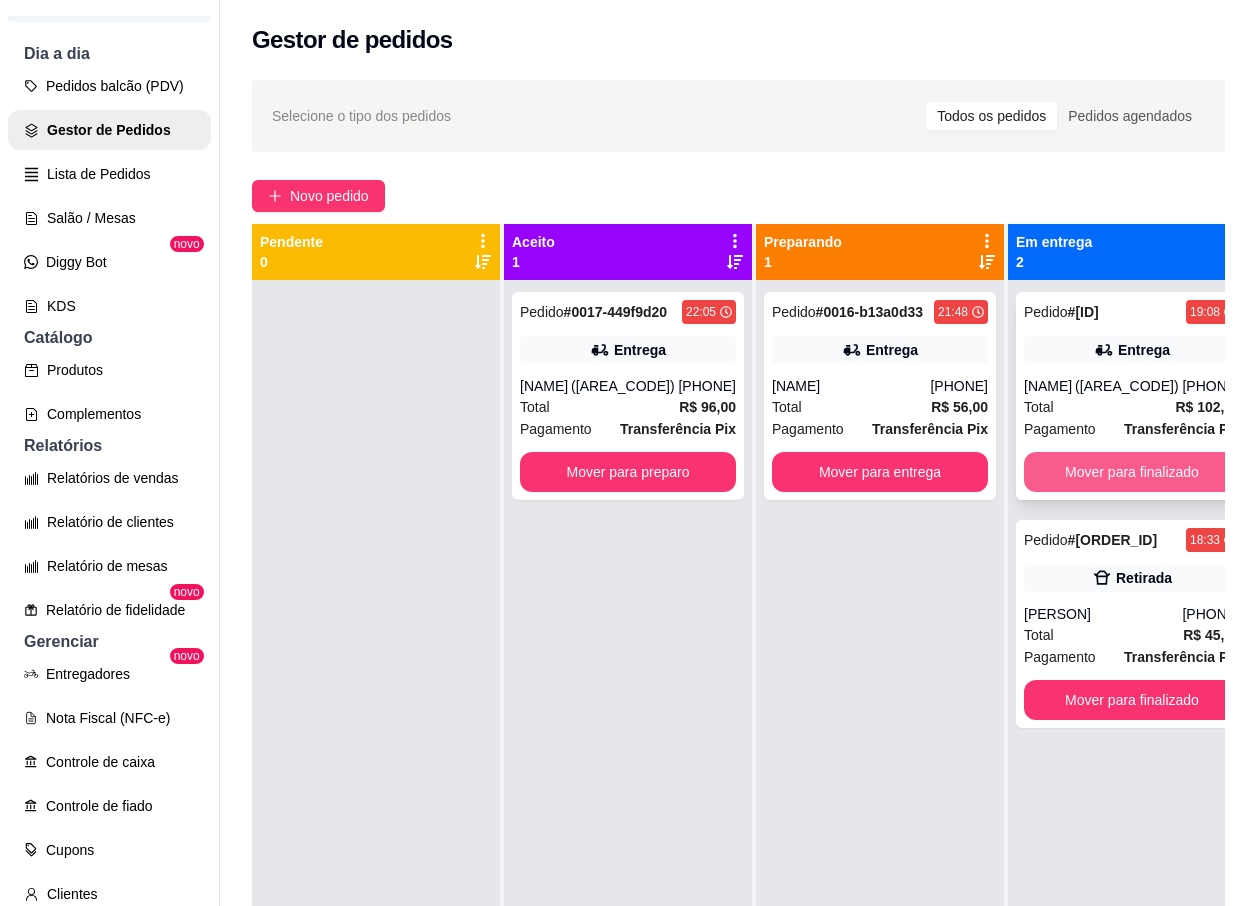 click on "Mover para finalizado" at bounding box center [1132, 472] 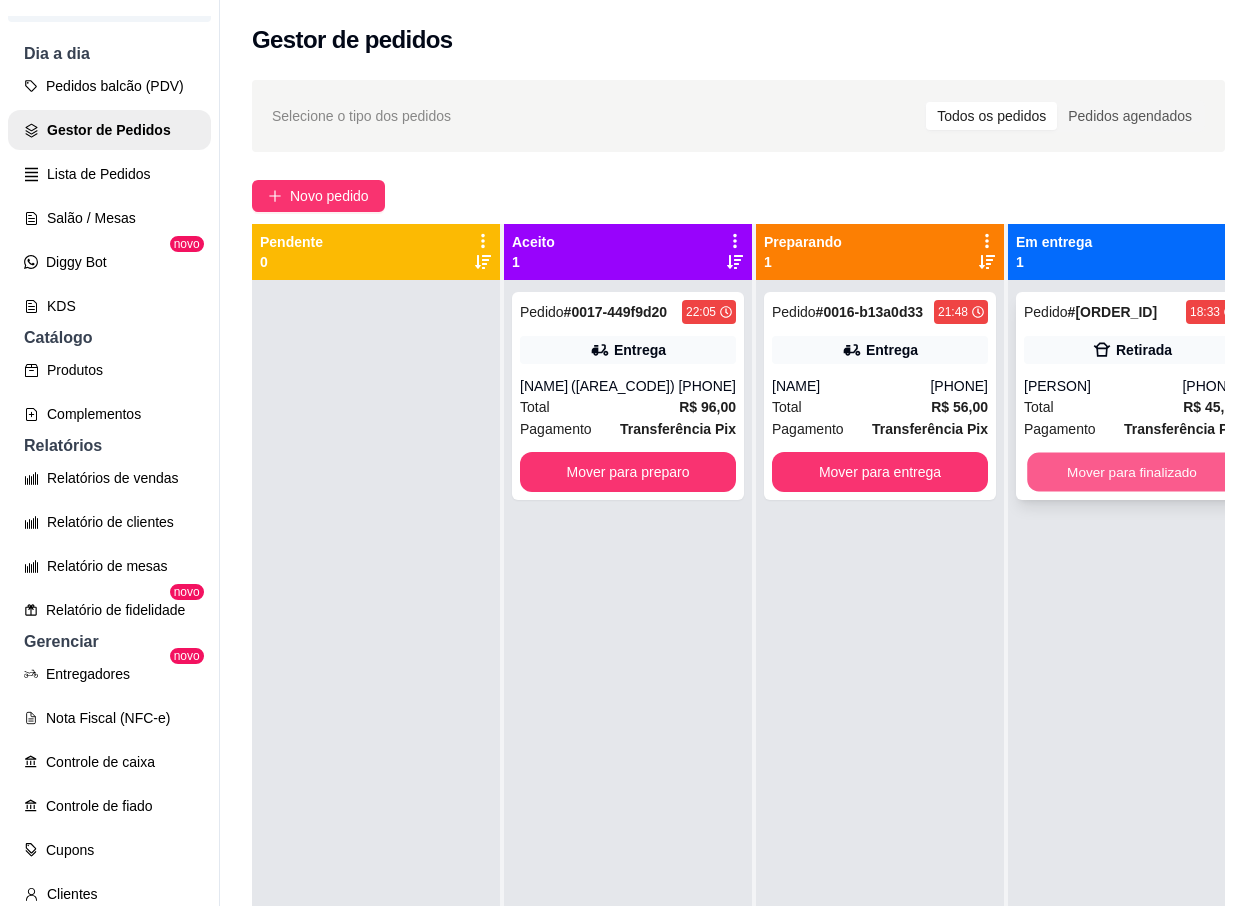 click on "Mover para finalizado" at bounding box center [1132, 472] 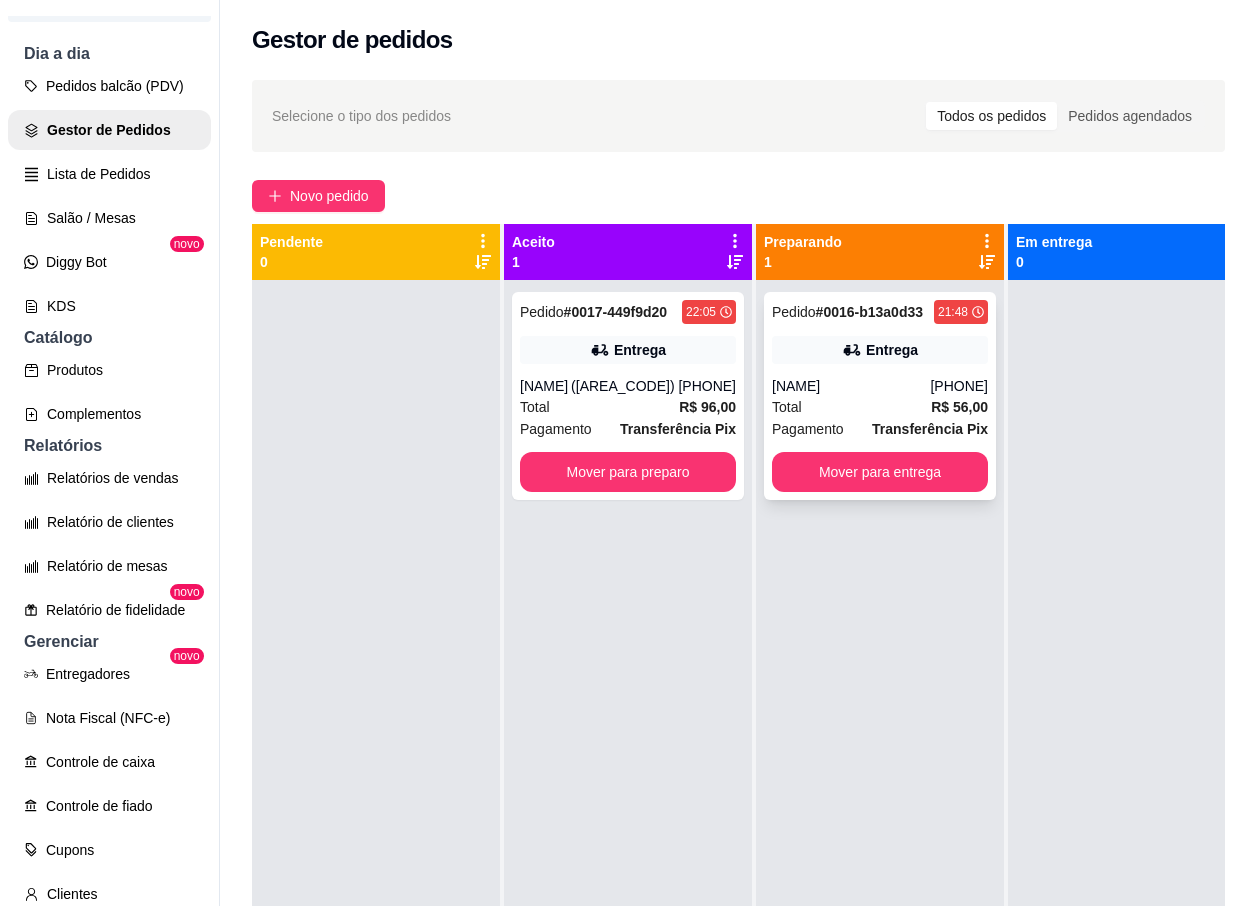 click on "Pedido # [ID] [TIME] Entrega [PERSON]  [PHONE] Total R$ 56,00 Pagamento Transferência Pix Mover para entrega" at bounding box center [880, 396] 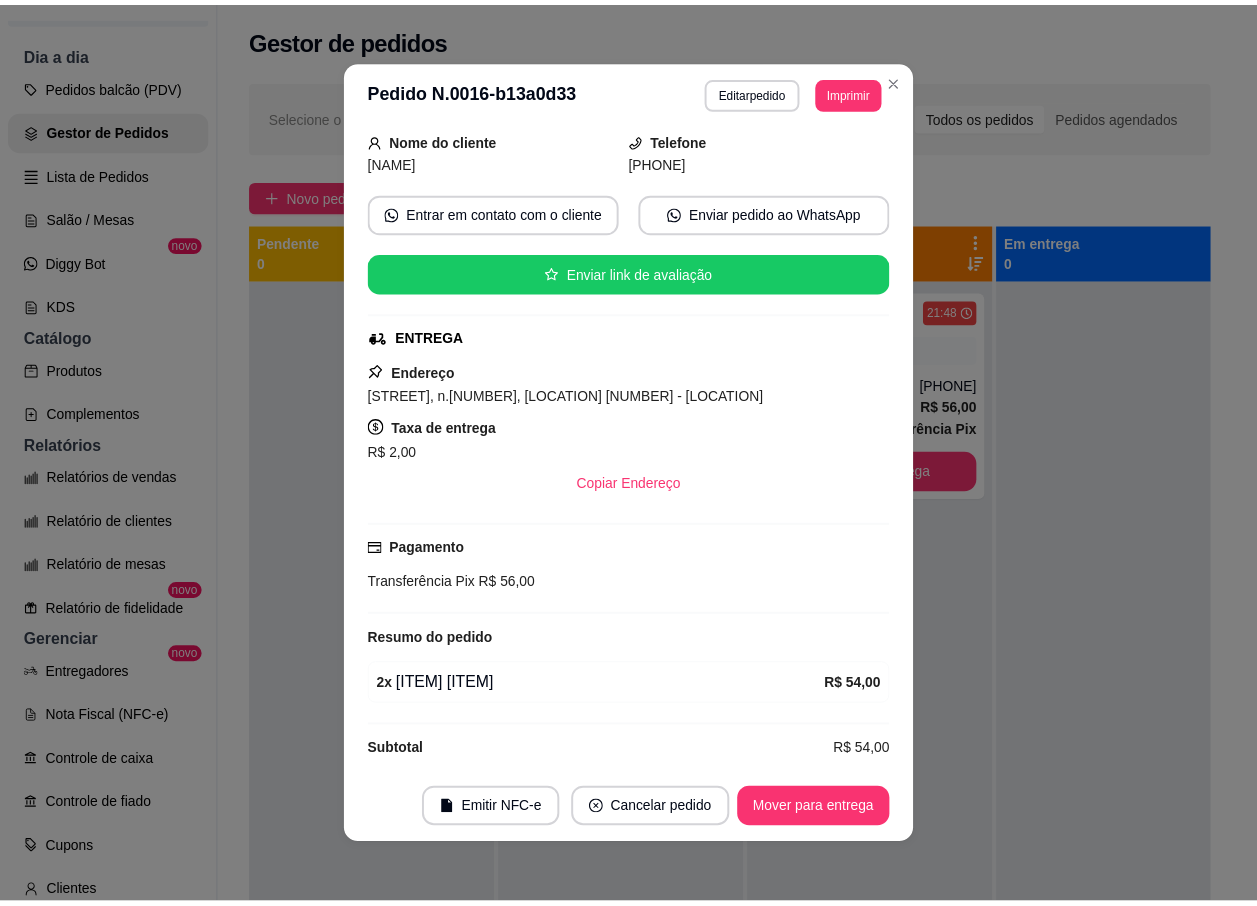 scroll, scrollTop: 143, scrollLeft: 0, axis: vertical 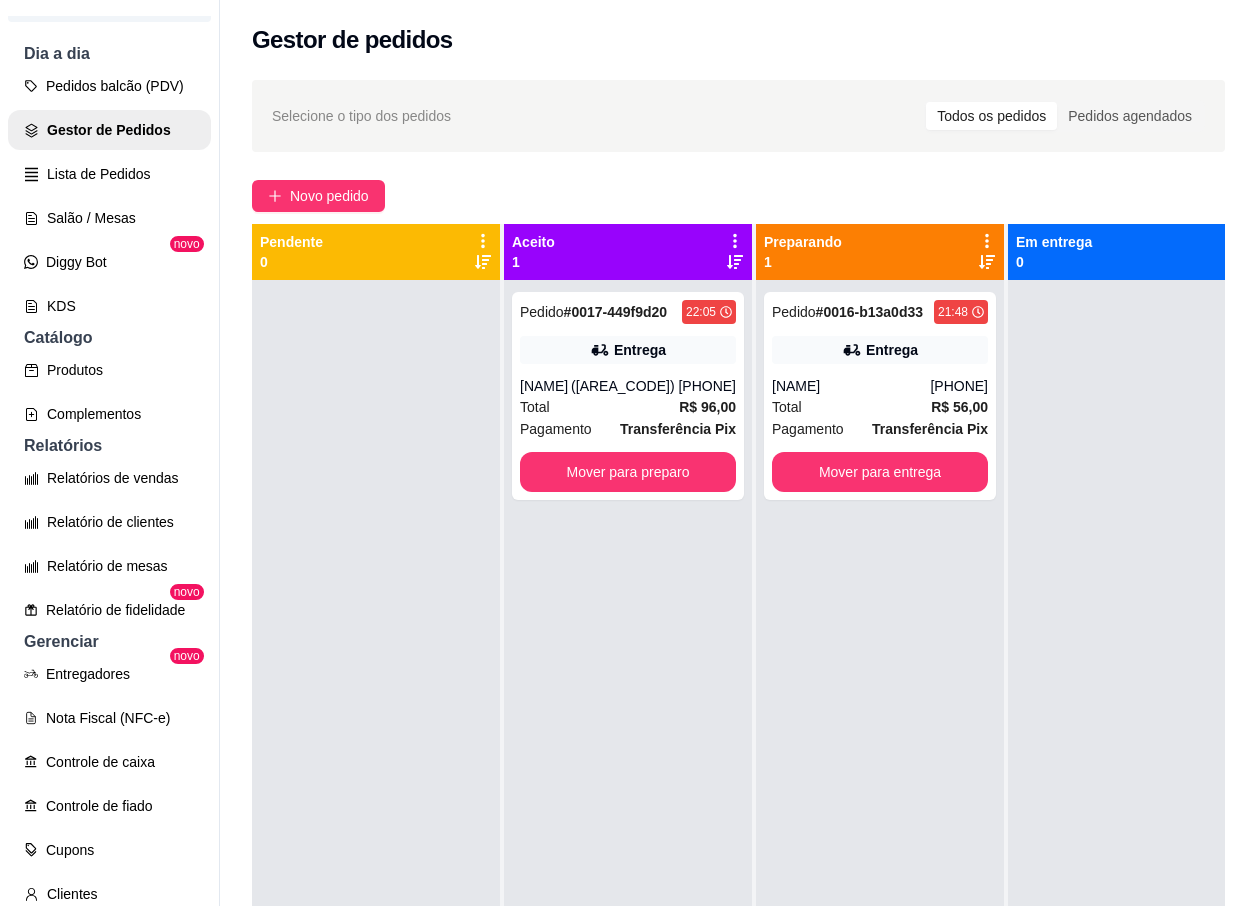 click on "Pedido # [ID] [TIME] Entrega [PERSON]  [PHONE] Total R$ 56,00 Pagamento Transferência Pix Mover para entrega" at bounding box center [880, 733] 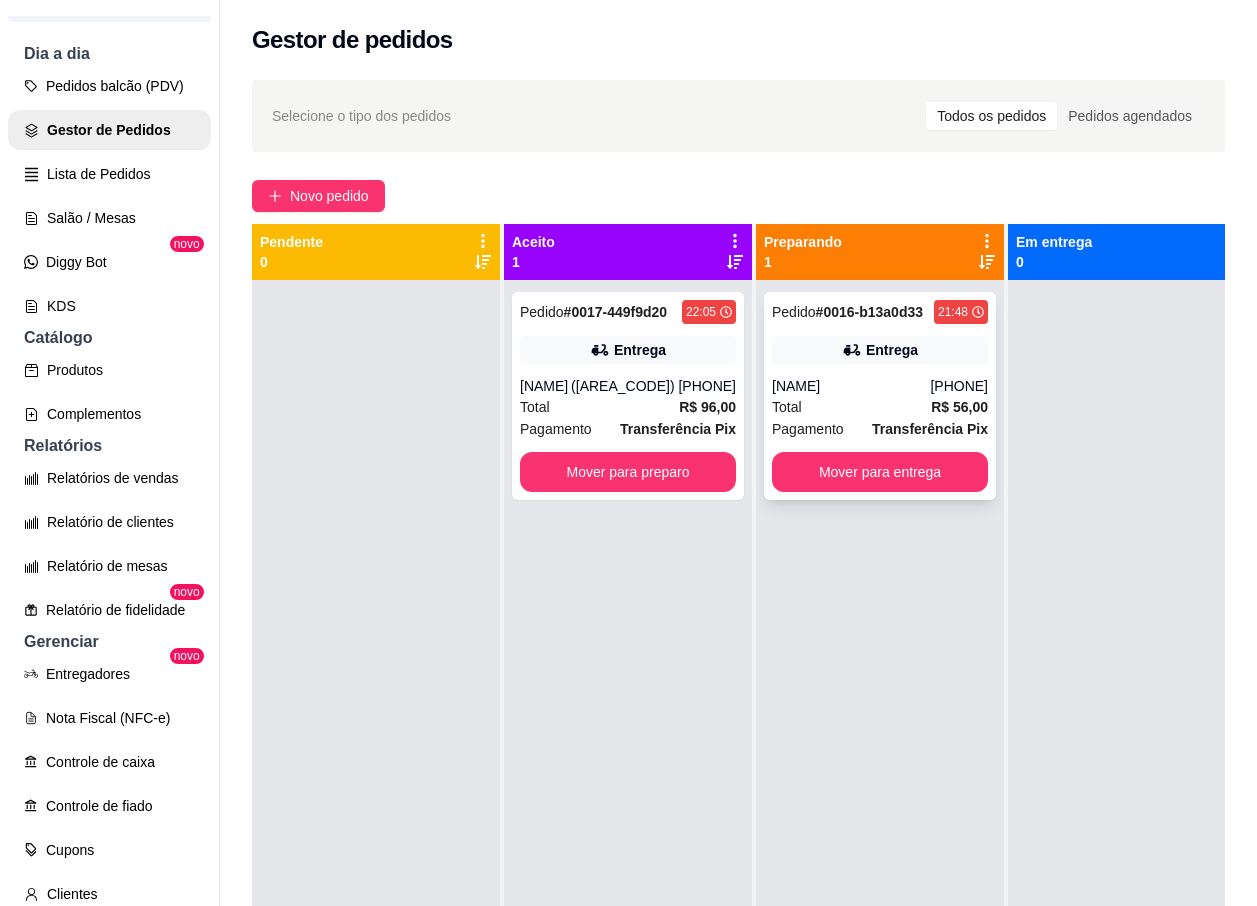 click on "Pedido # [ID] [TIME] Entrega [PERSON]  [PHONE] Total R$ 56,00 Pagamento Transferência Pix Mover para entrega" at bounding box center (880, 396) 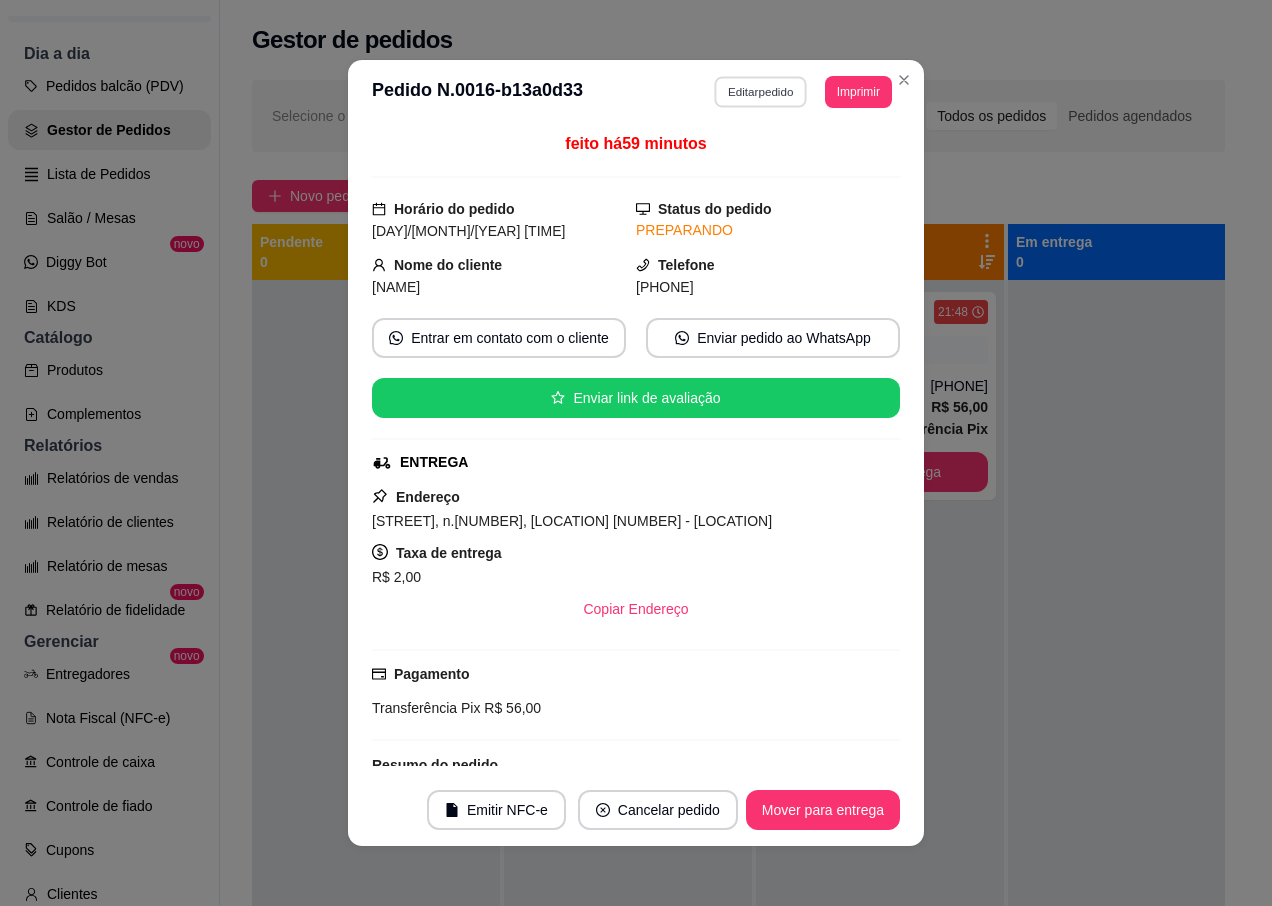 click on "Editar  pedido" at bounding box center [761, 91] 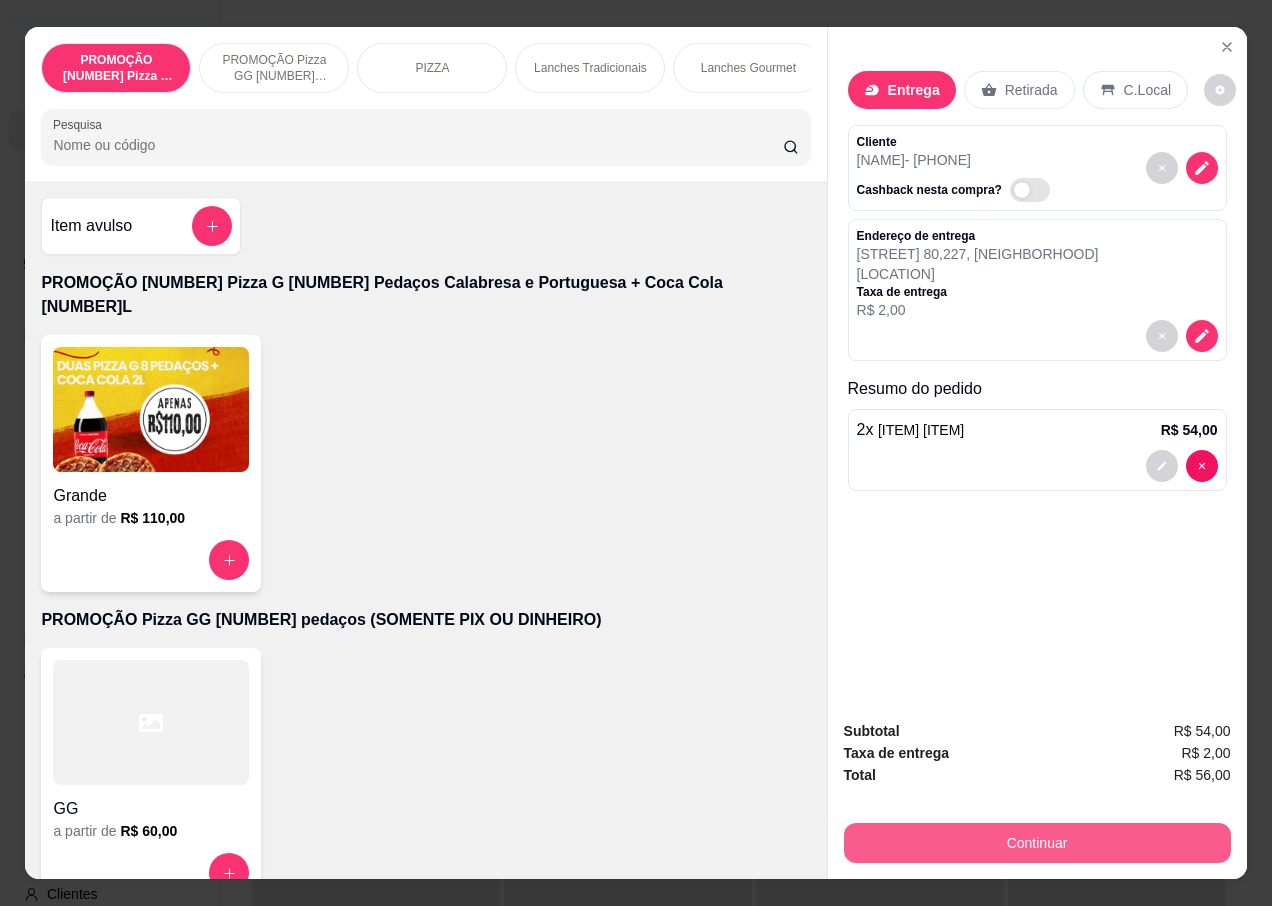 click on "Continuar" at bounding box center (1037, 843) 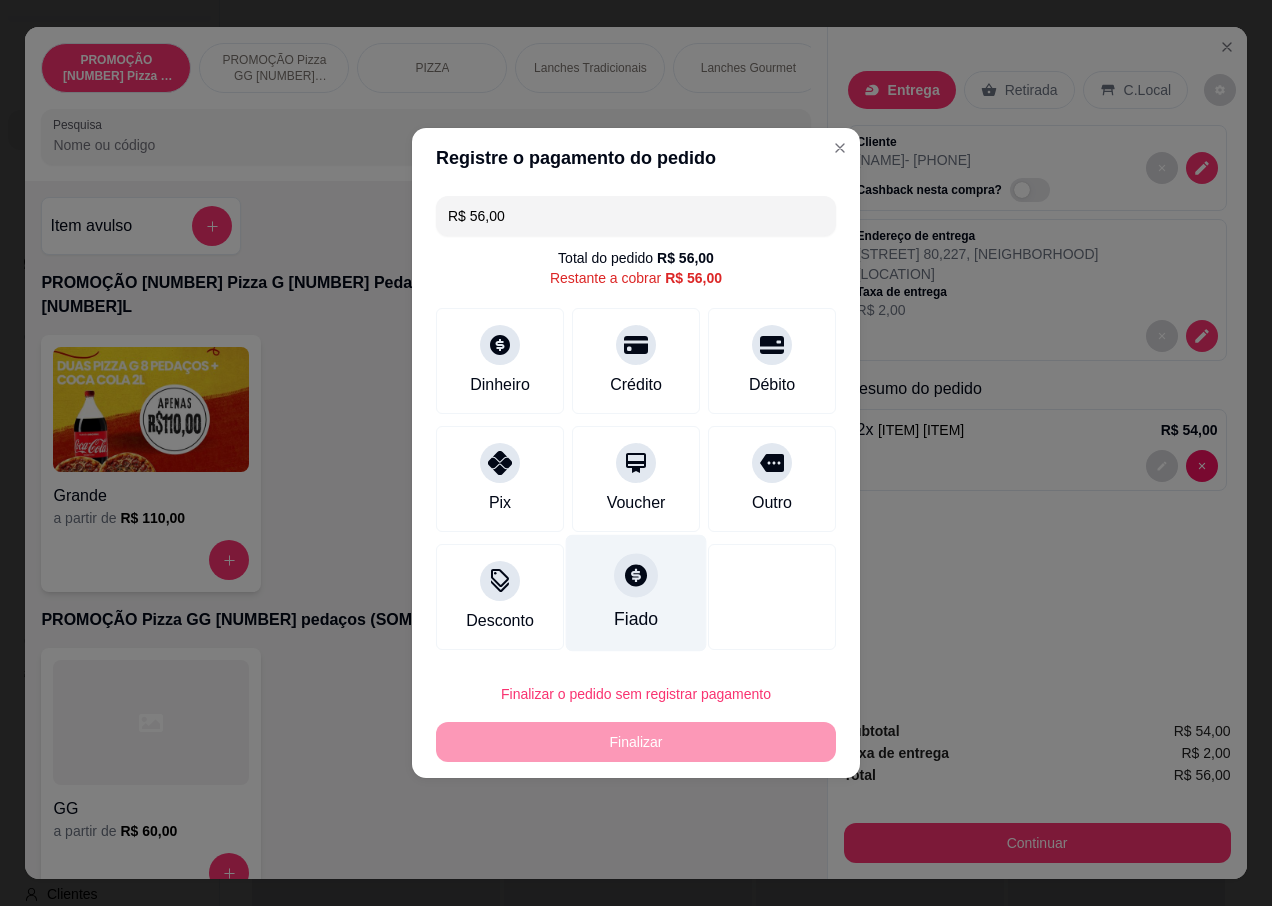 click on "Fiado" at bounding box center (636, 619) 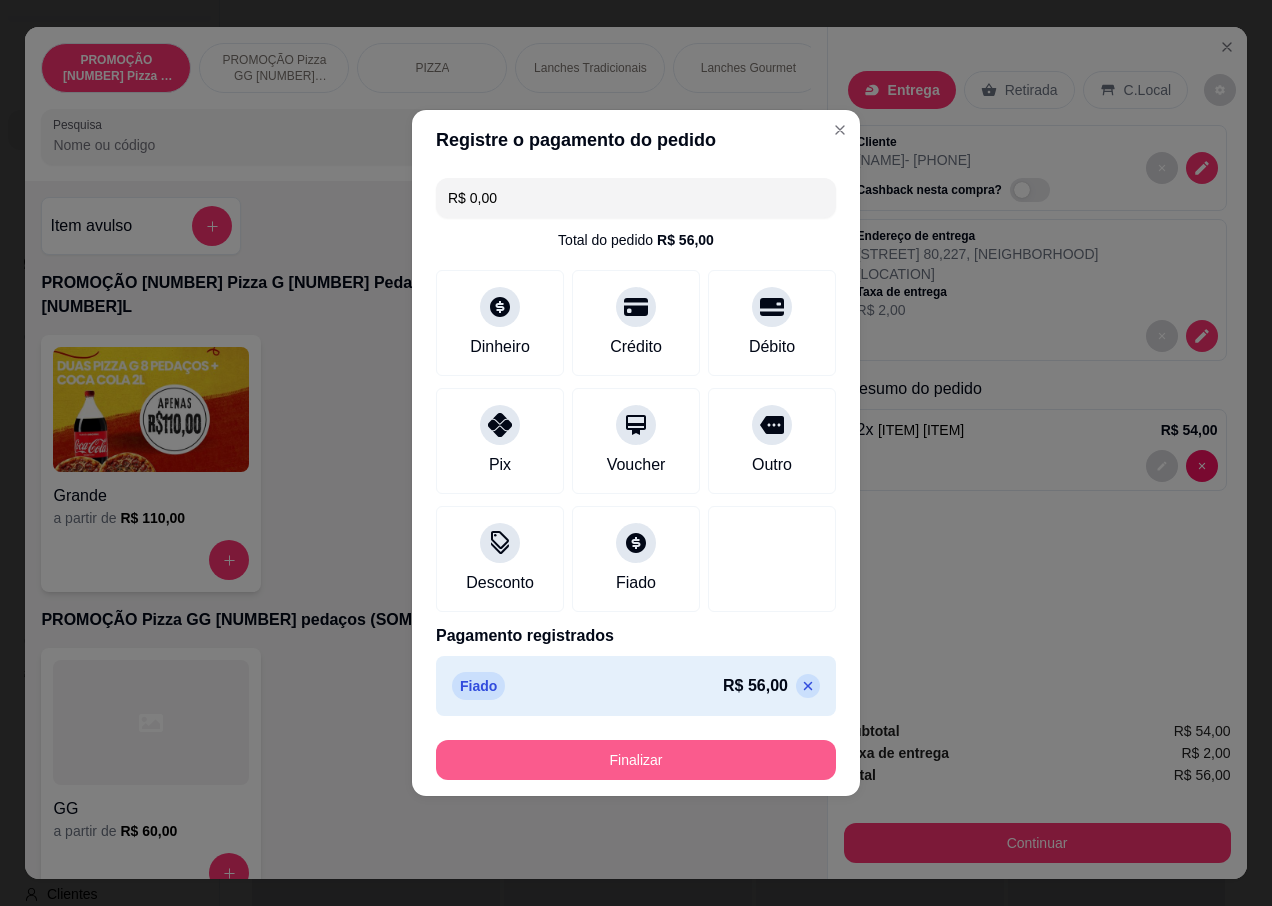 click on "Finalizar" at bounding box center [636, 760] 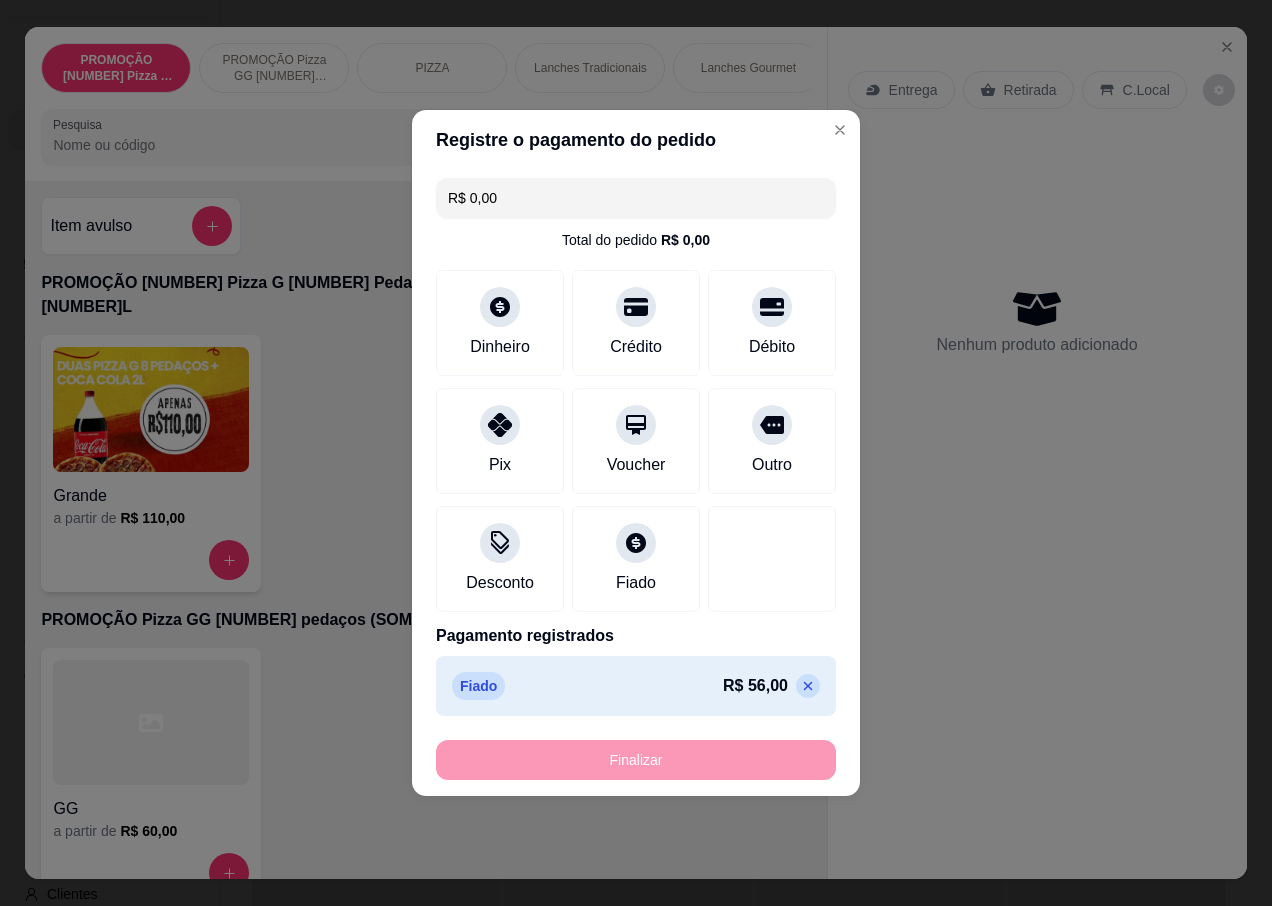 type on "0" 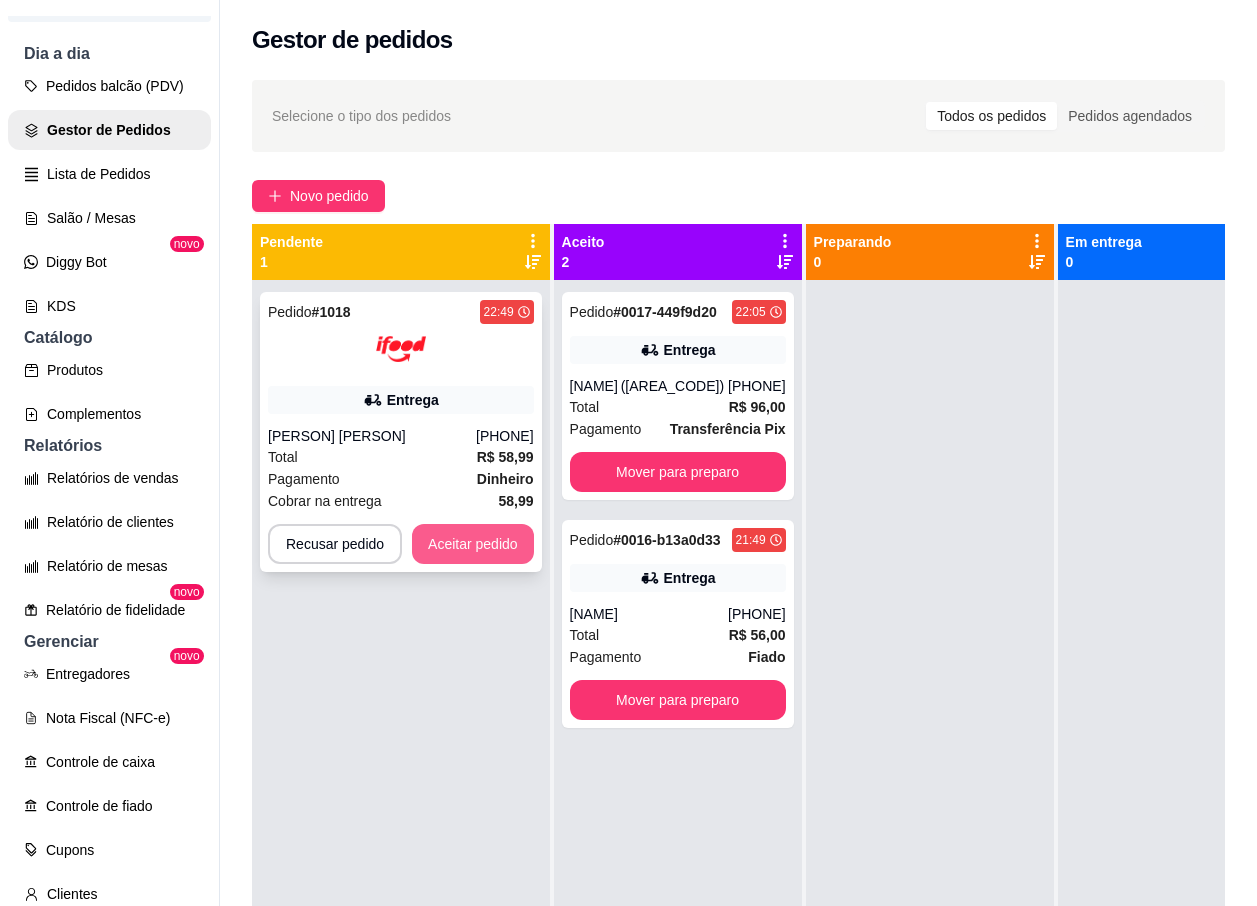 click on "Aceitar pedido" at bounding box center [473, 544] 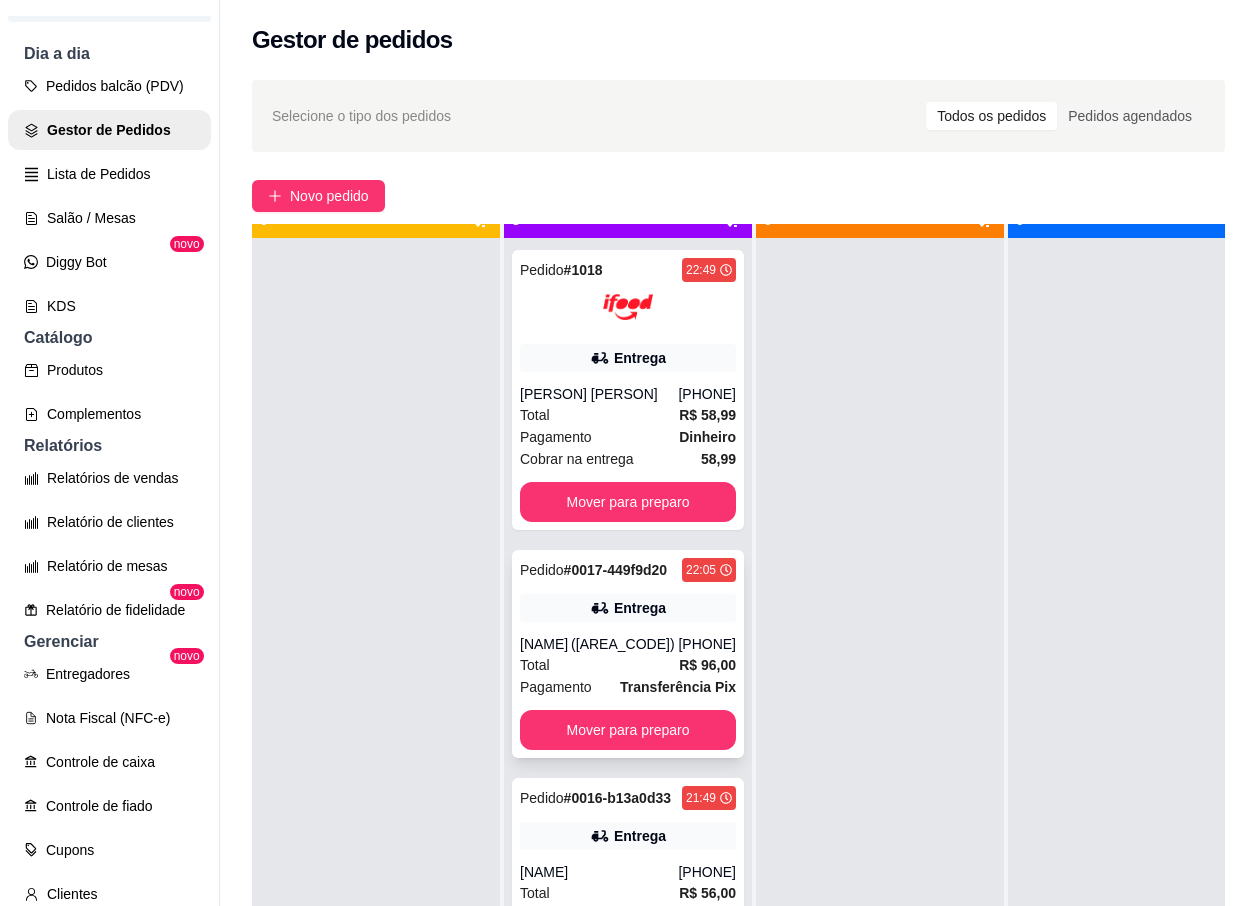 scroll, scrollTop: 71, scrollLeft: 0, axis: vertical 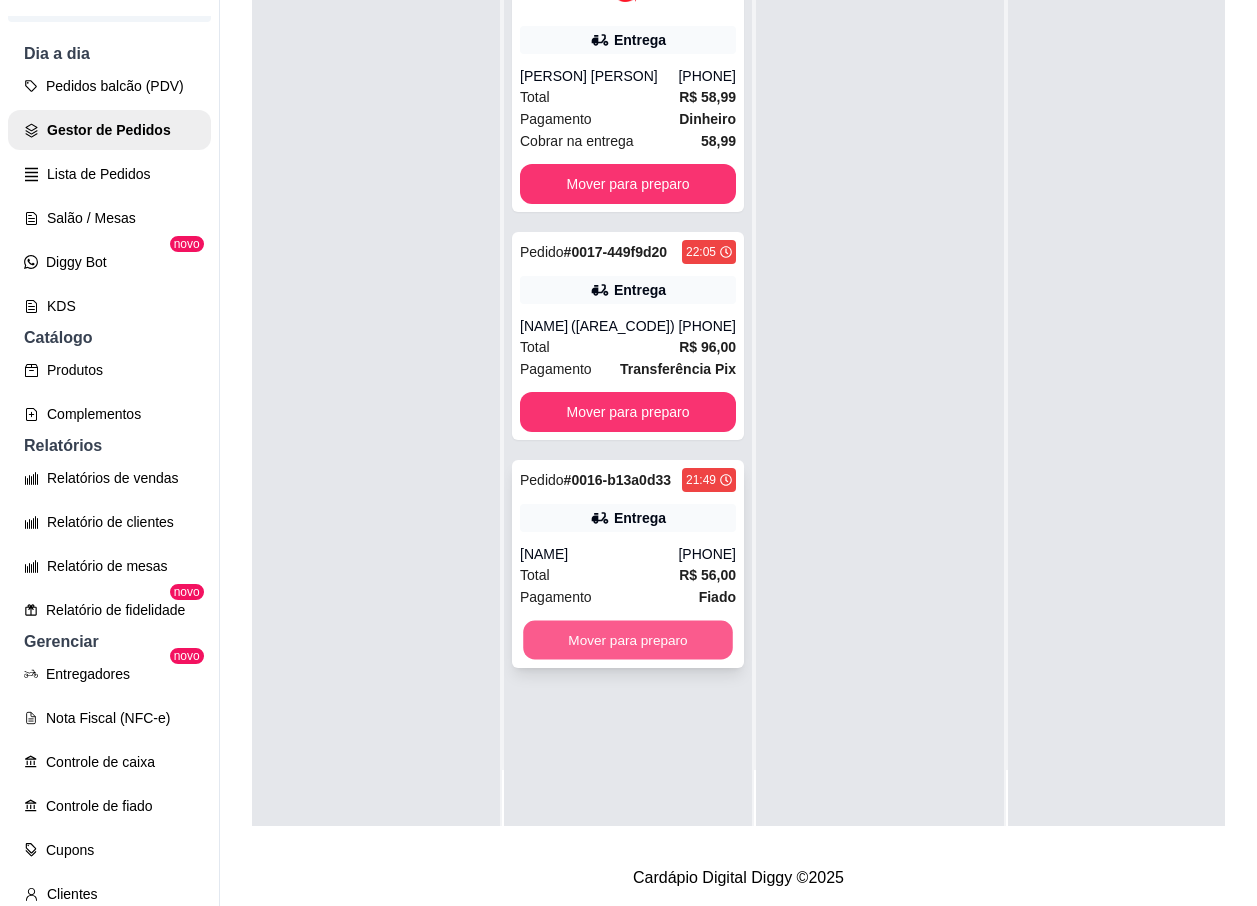 click on "Mover para preparo" at bounding box center [628, 640] 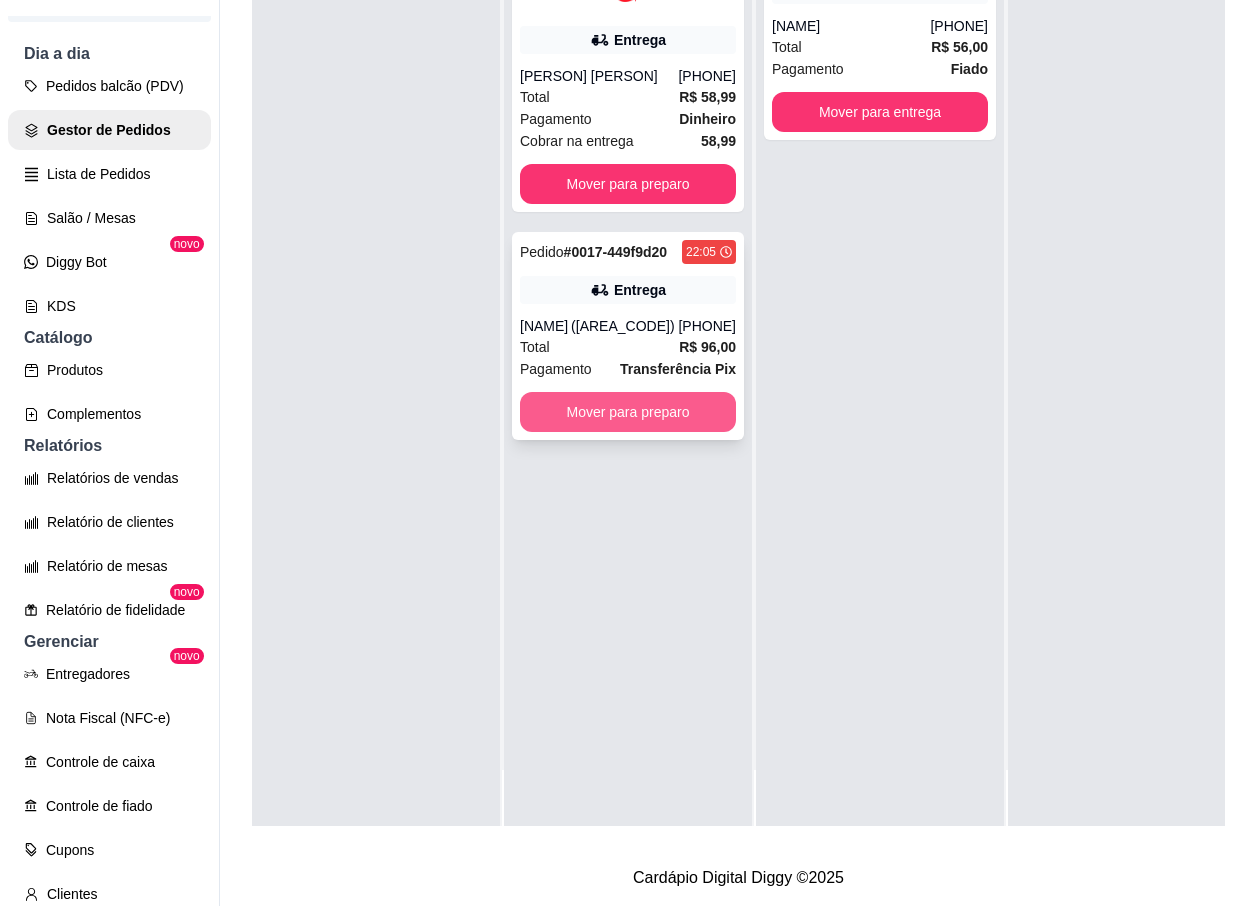 click on "Mover para preparo" at bounding box center [628, 412] 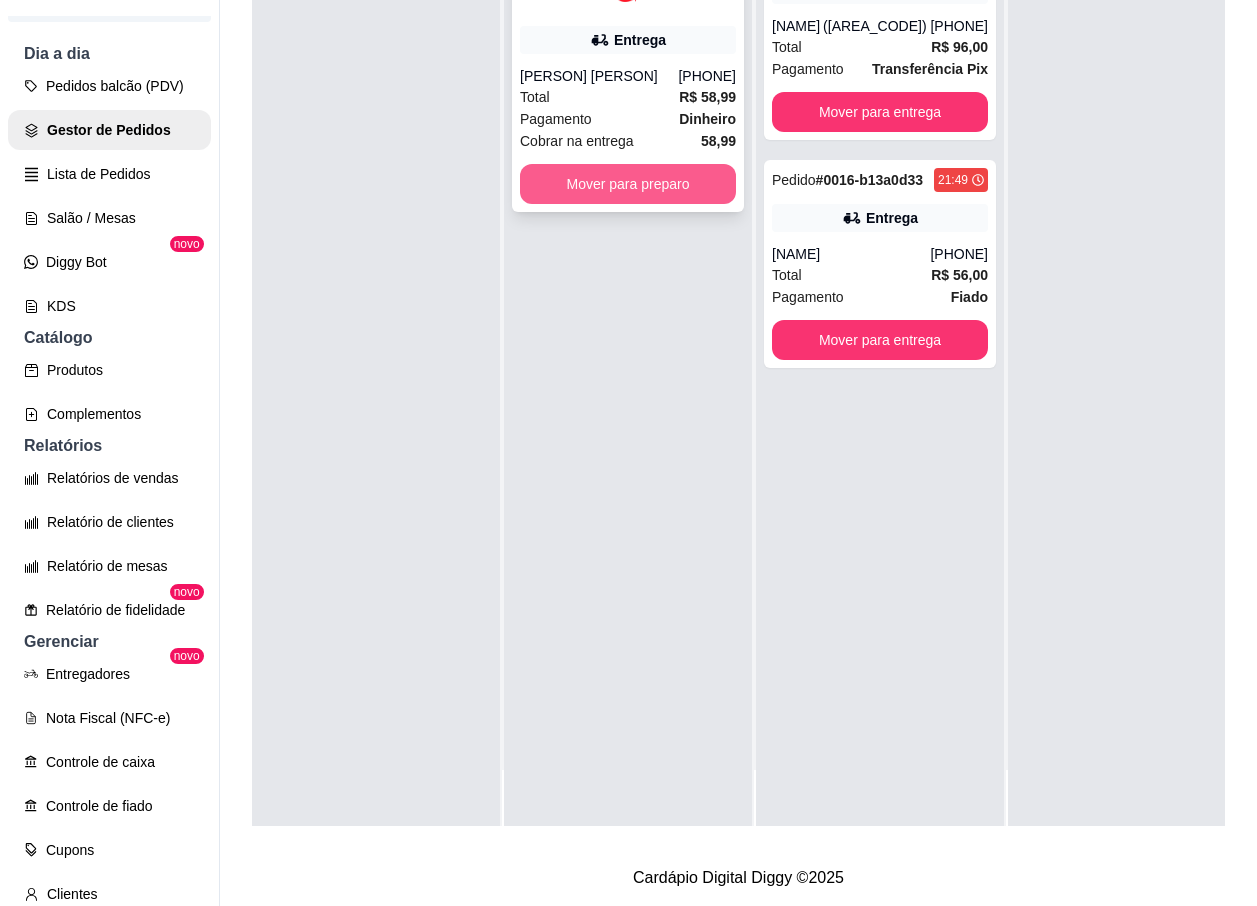 click on "Mover para preparo" at bounding box center [628, 184] 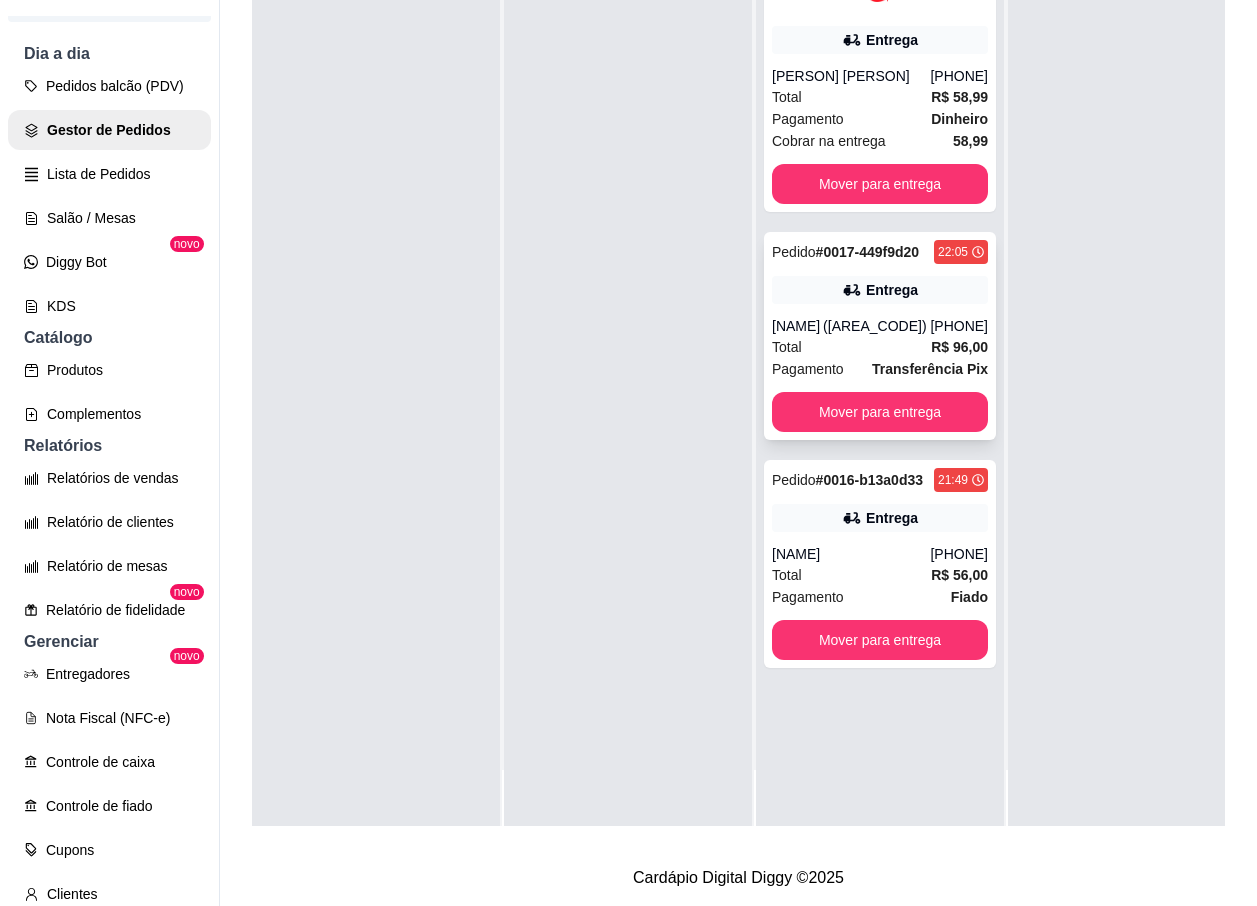 scroll, scrollTop: 0, scrollLeft: 0, axis: both 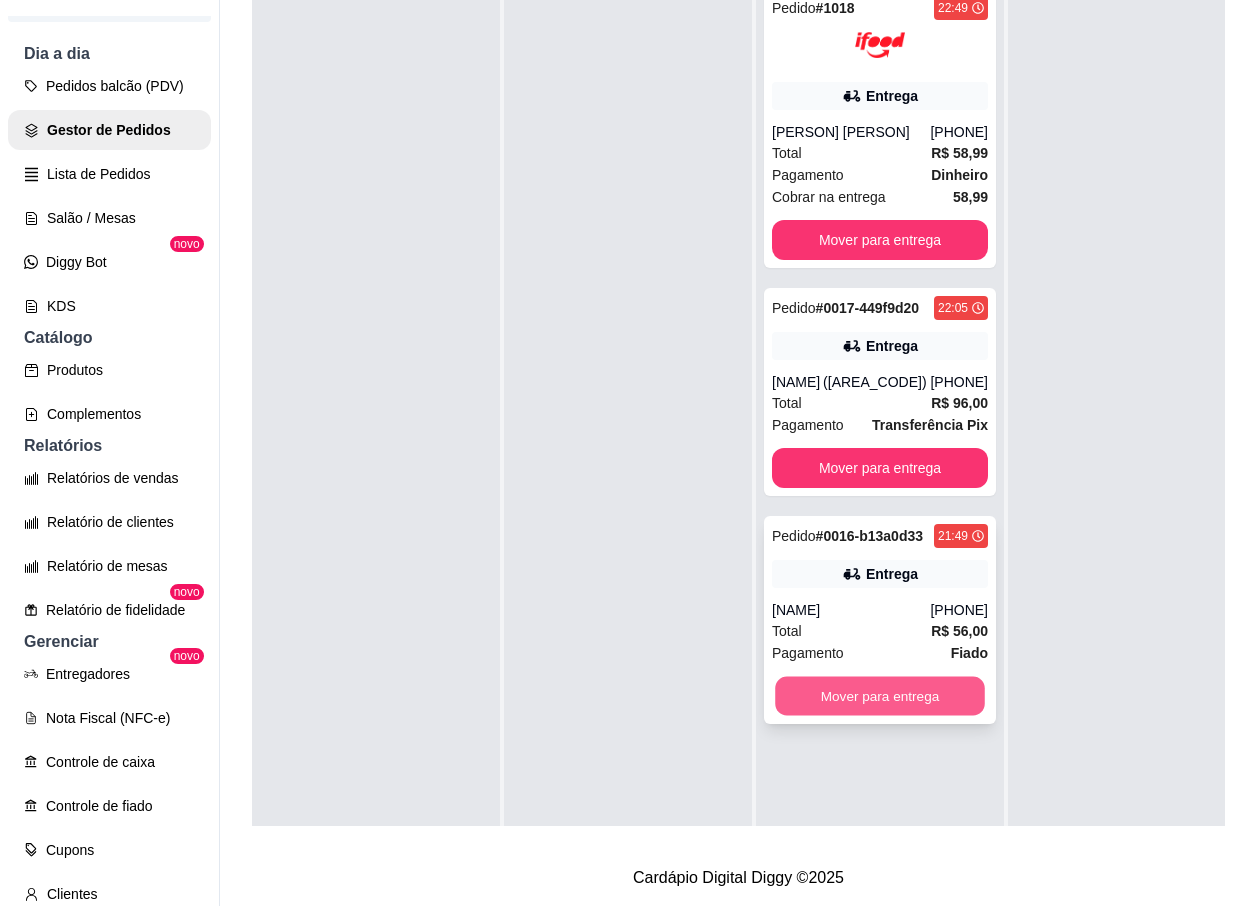 click on "Mover para entrega" at bounding box center (880, 696) 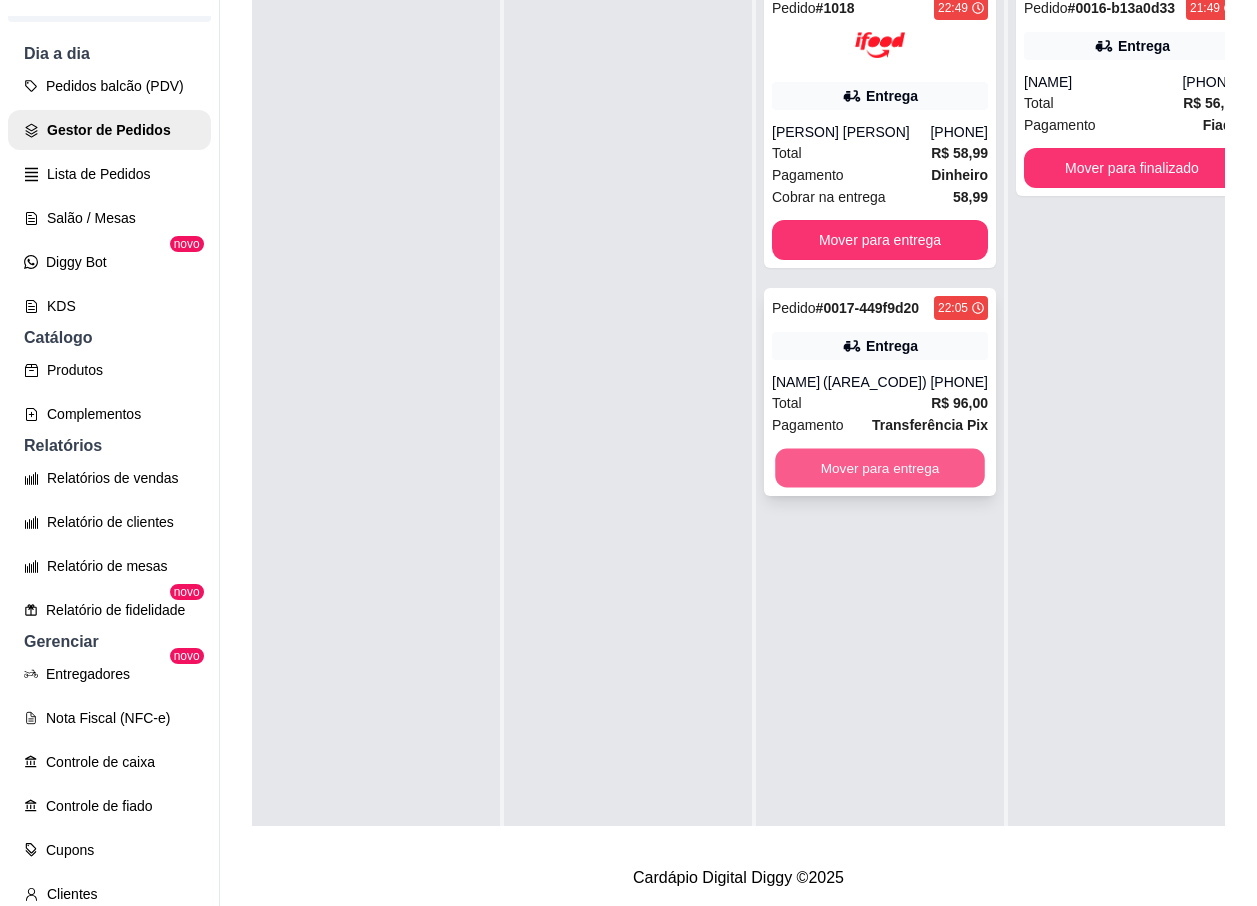click on "Mover para entrega" at bounding box center [880, 468] 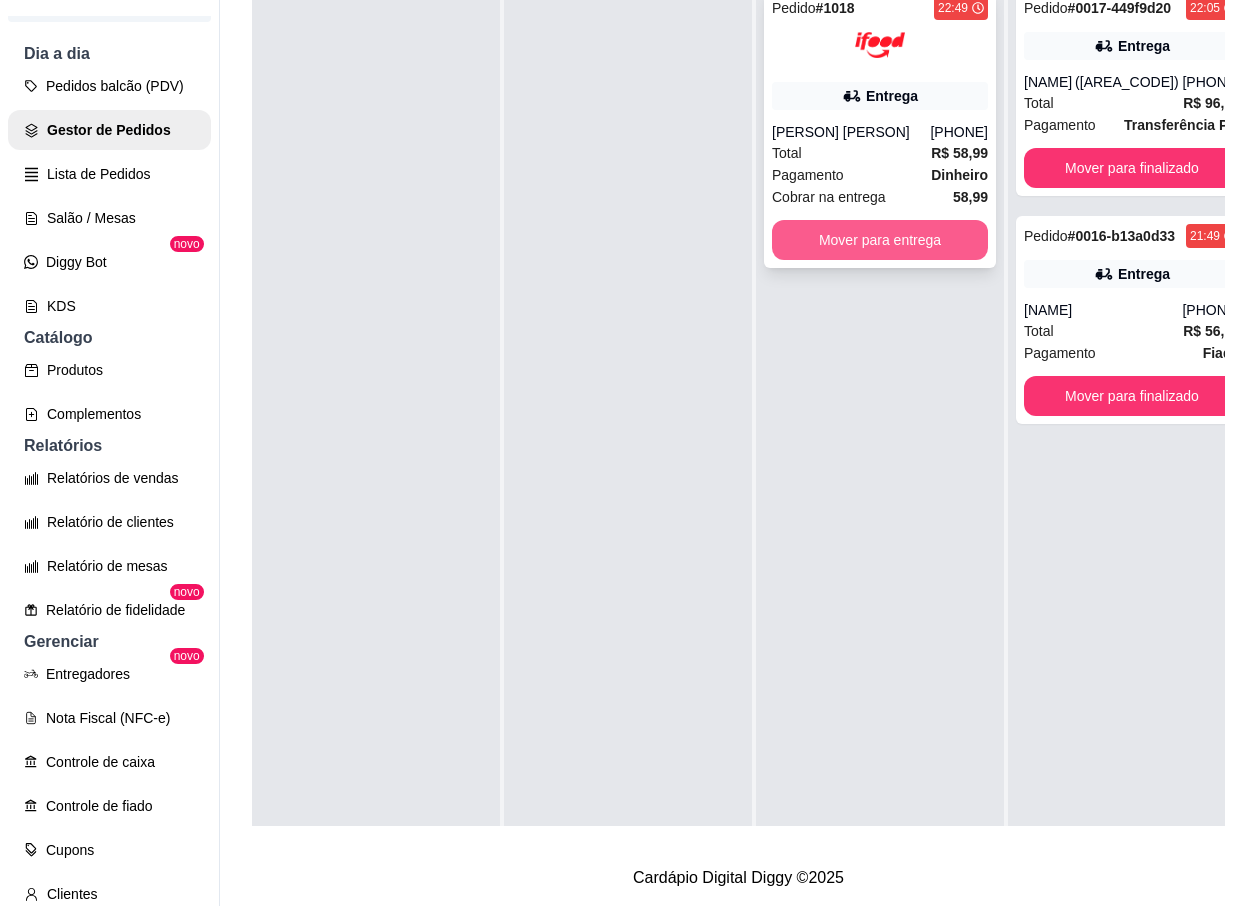 click on "Mover para entrega" at bounding box center [880, 240] 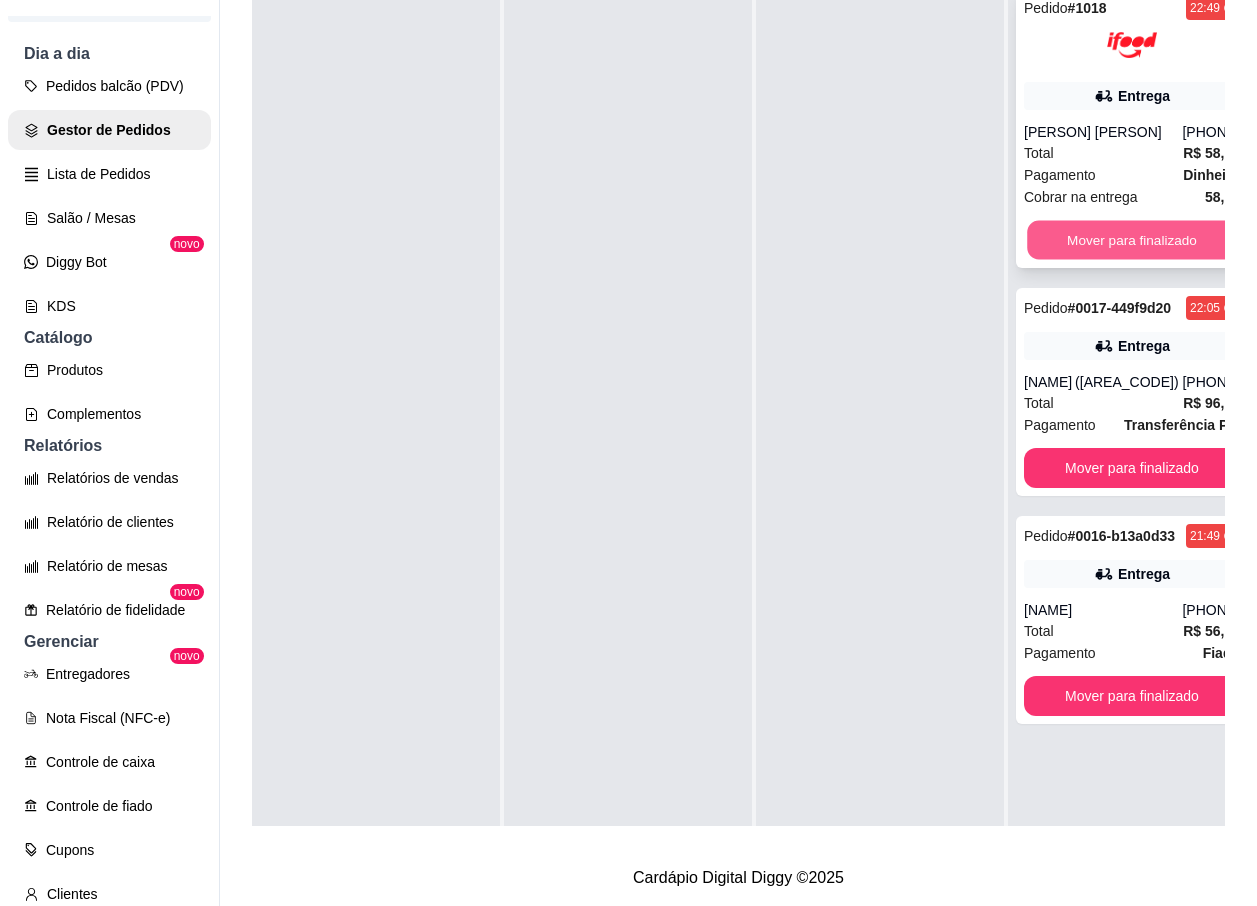 click on "Mover para finalizado" at bounding box center (1132, 240) 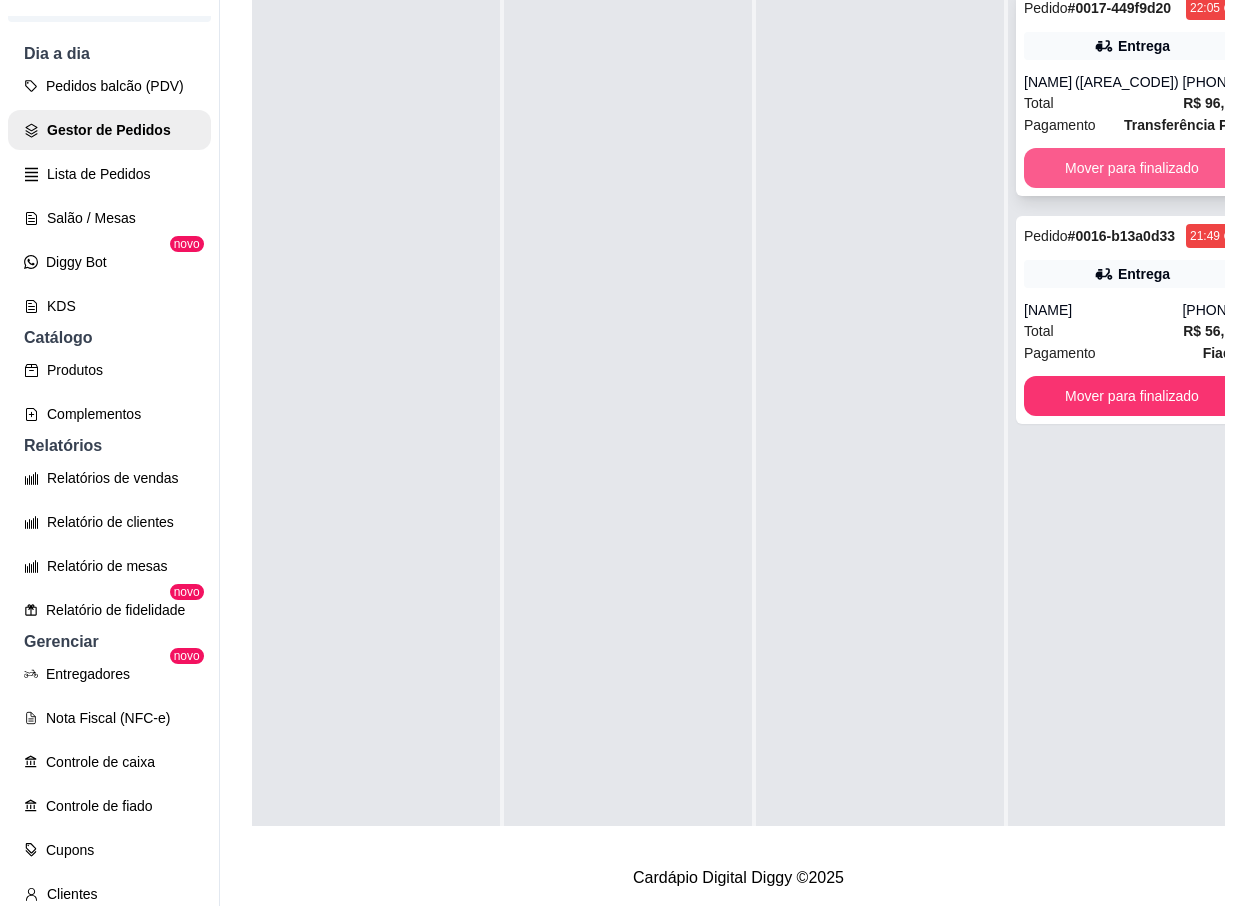click on "Mover para finalizado" at bounding box center (1132, 168) 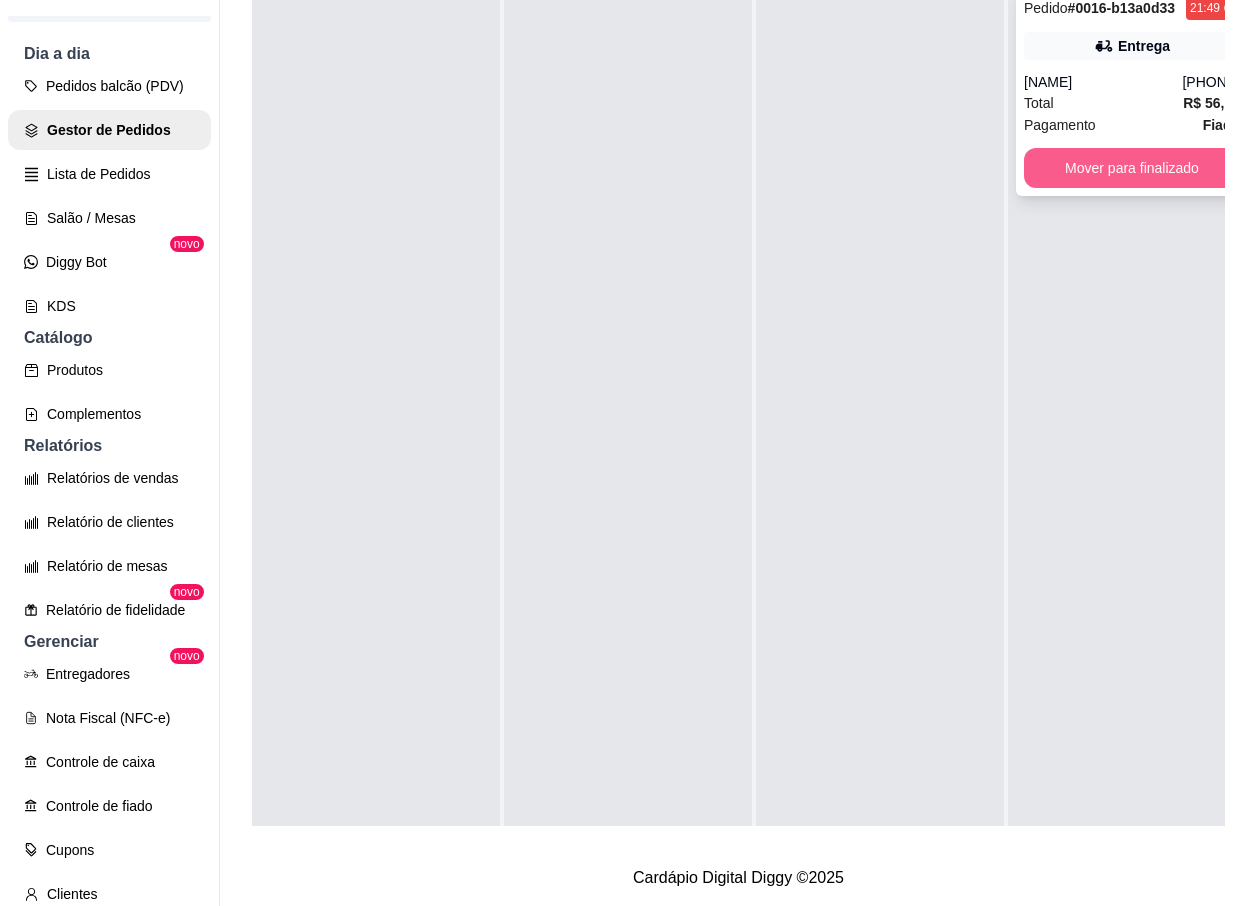 click on "Mover para finalizado" at bounding box center (1132, 168) 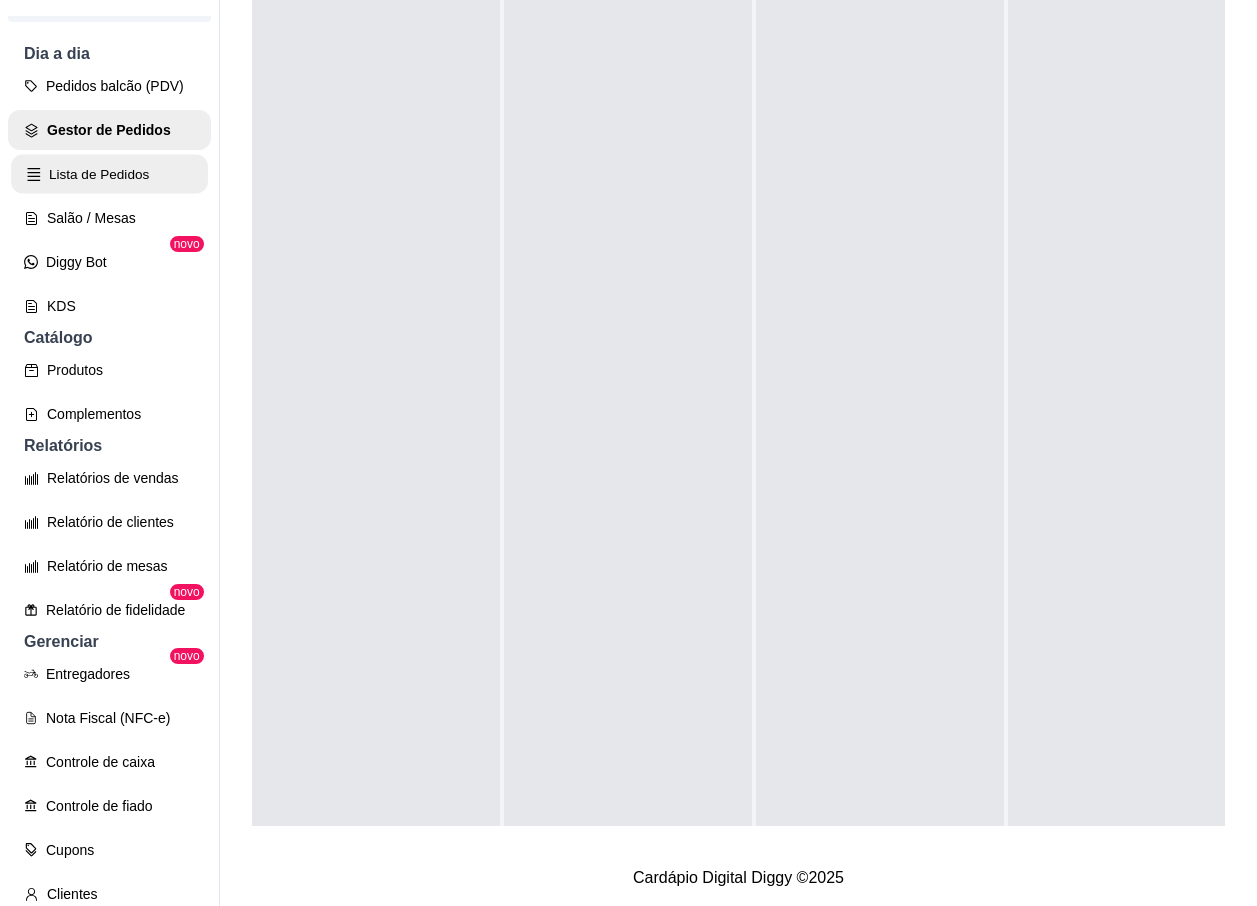 click on "Lista de Pedidos" at bounding box center [109, 174] 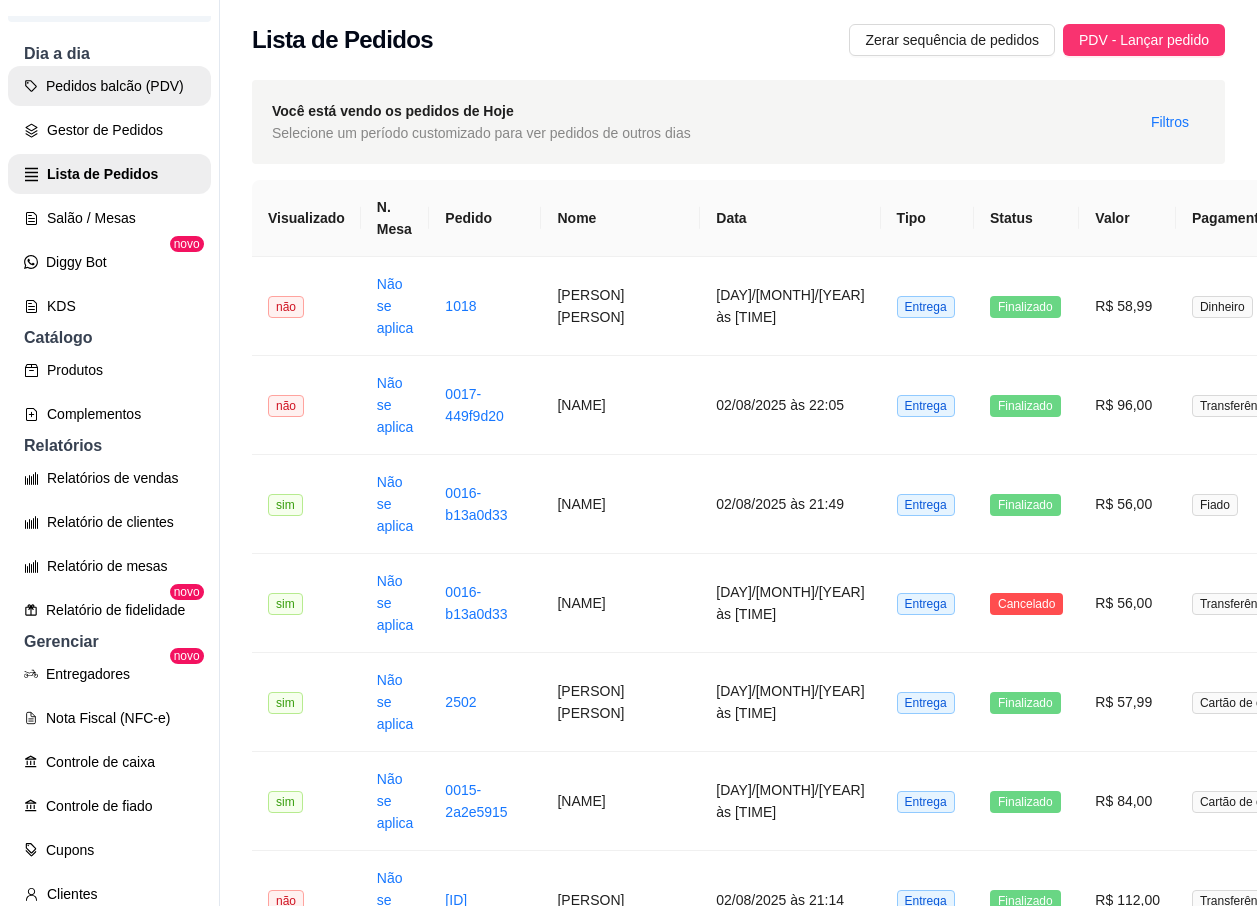 click on "Pedidos balcão (PDV)" at bounding box center [109, 86] 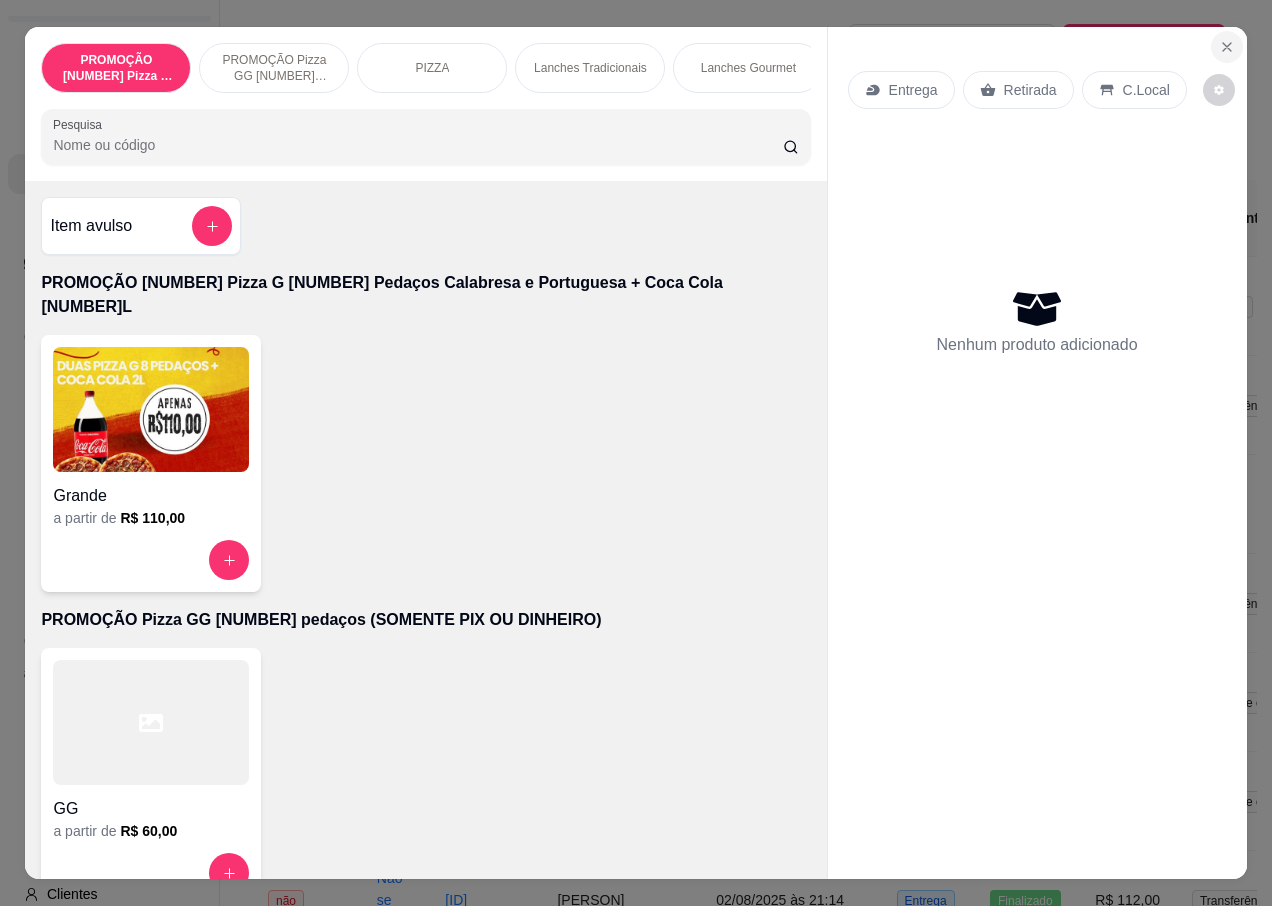 click 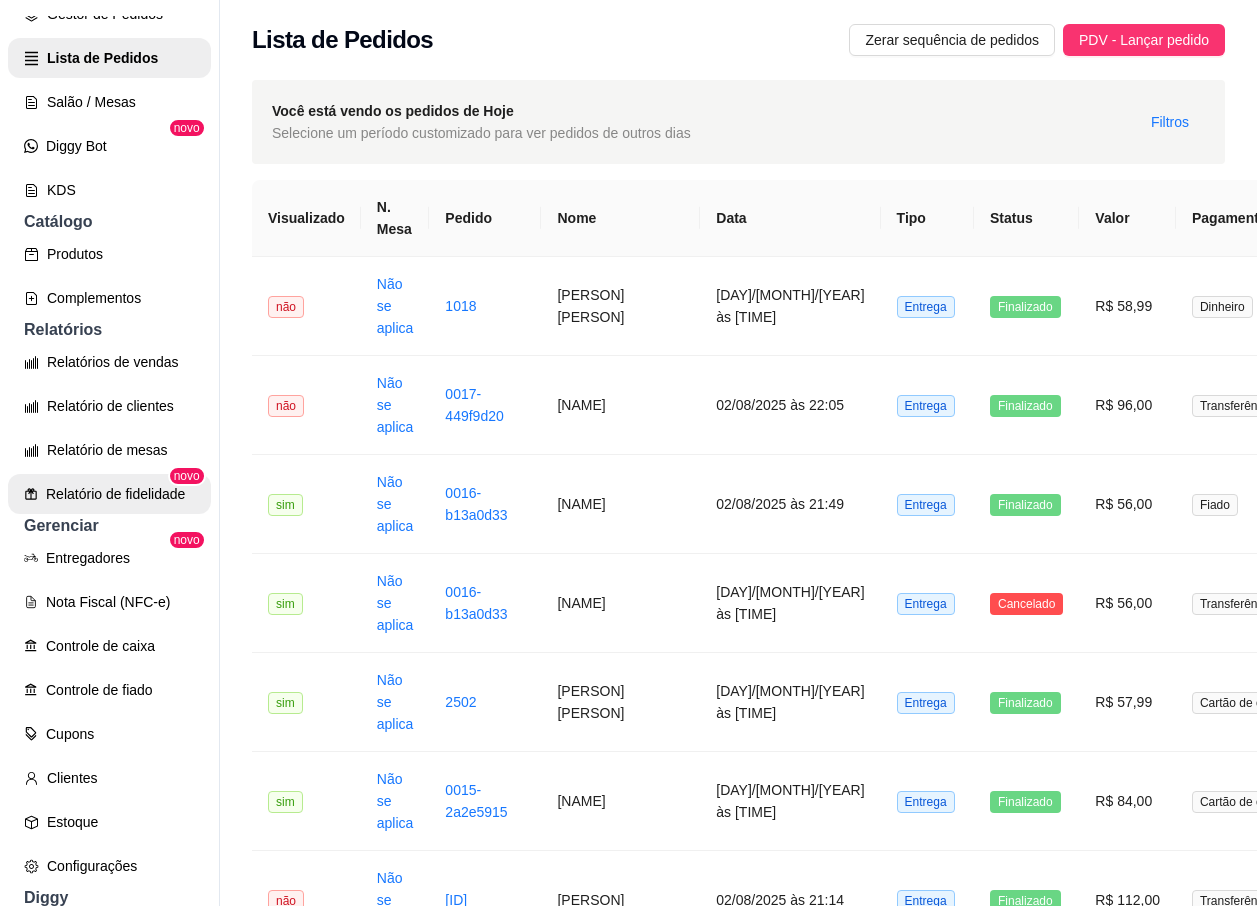 scroll, scrollTop: 500, scrollLeft: 0, axis: vertical 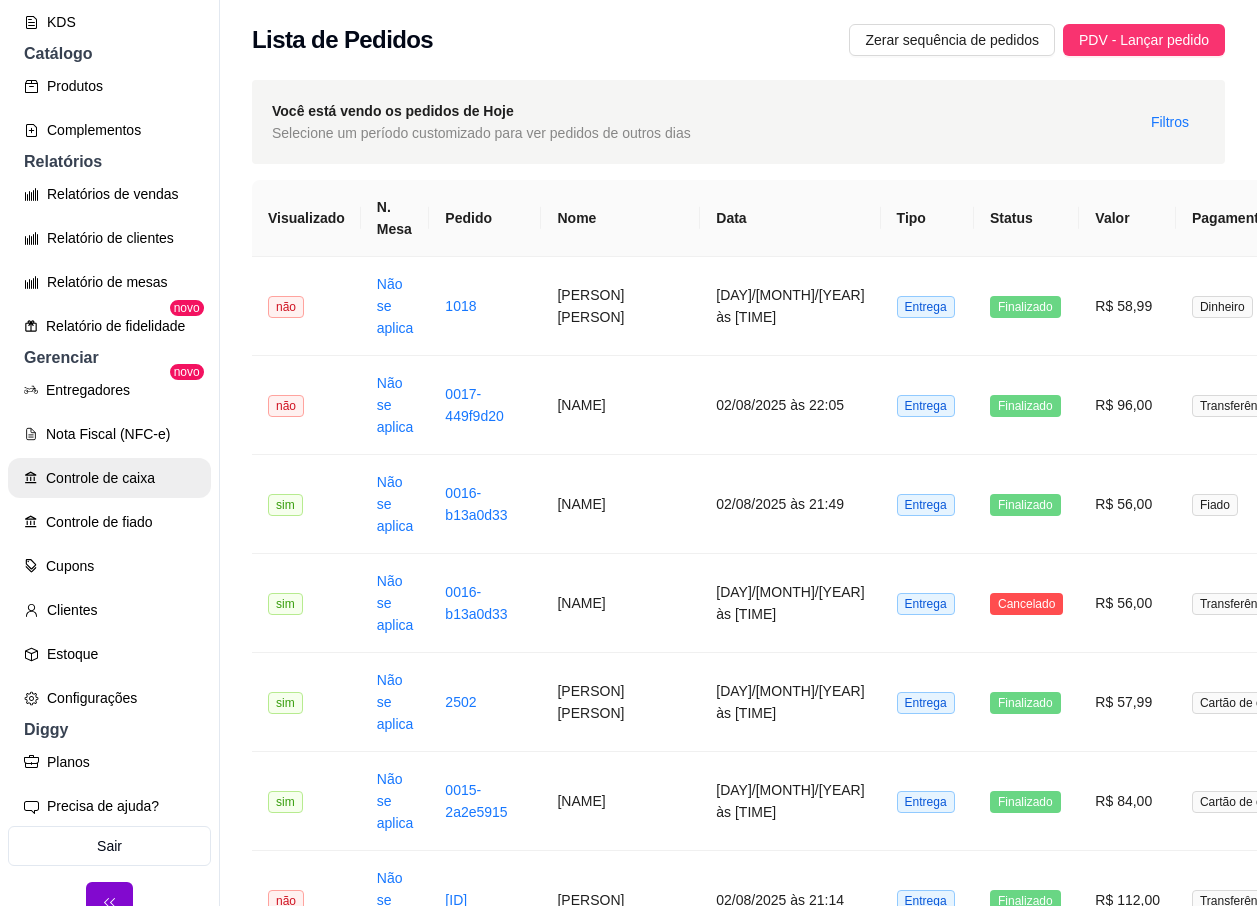 click on "Controle de caixa" at bounding box center (109, 478) 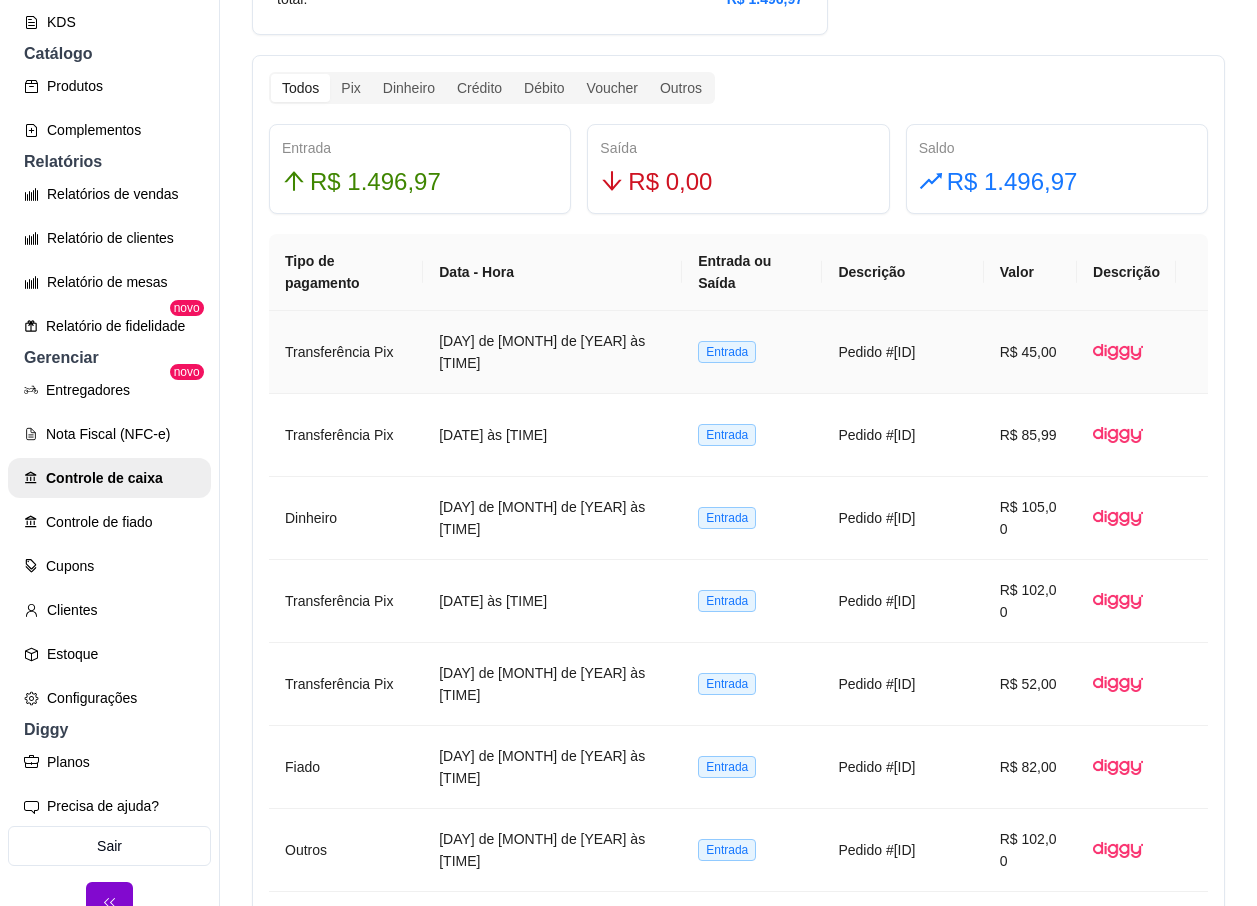 scroll, scrollTop: 1100, scrollLeft: 0, axis: vertical 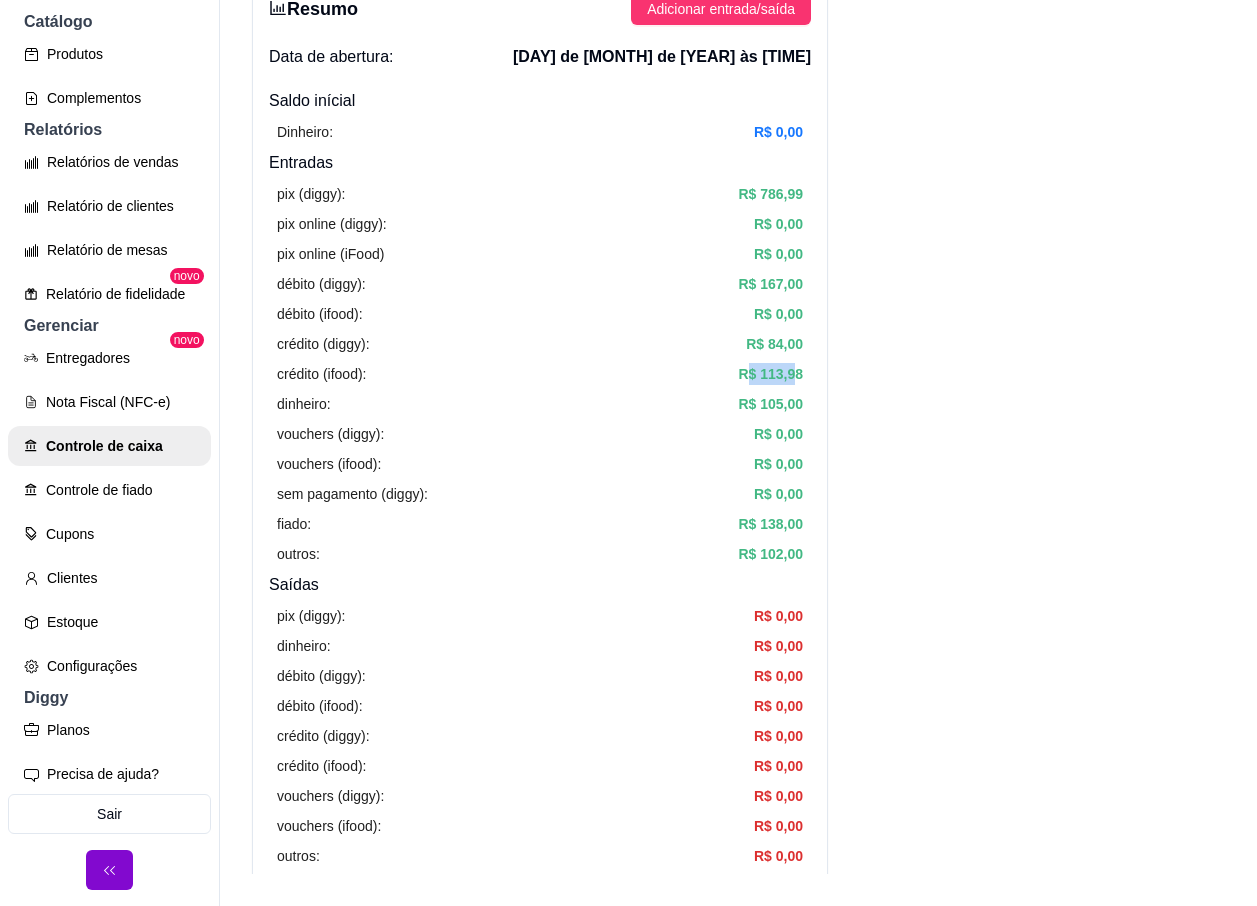 drag, startPoint x: 749, startPoint y: 367, endPoint x: 797, endPoint y: 384, distance: 50.92151 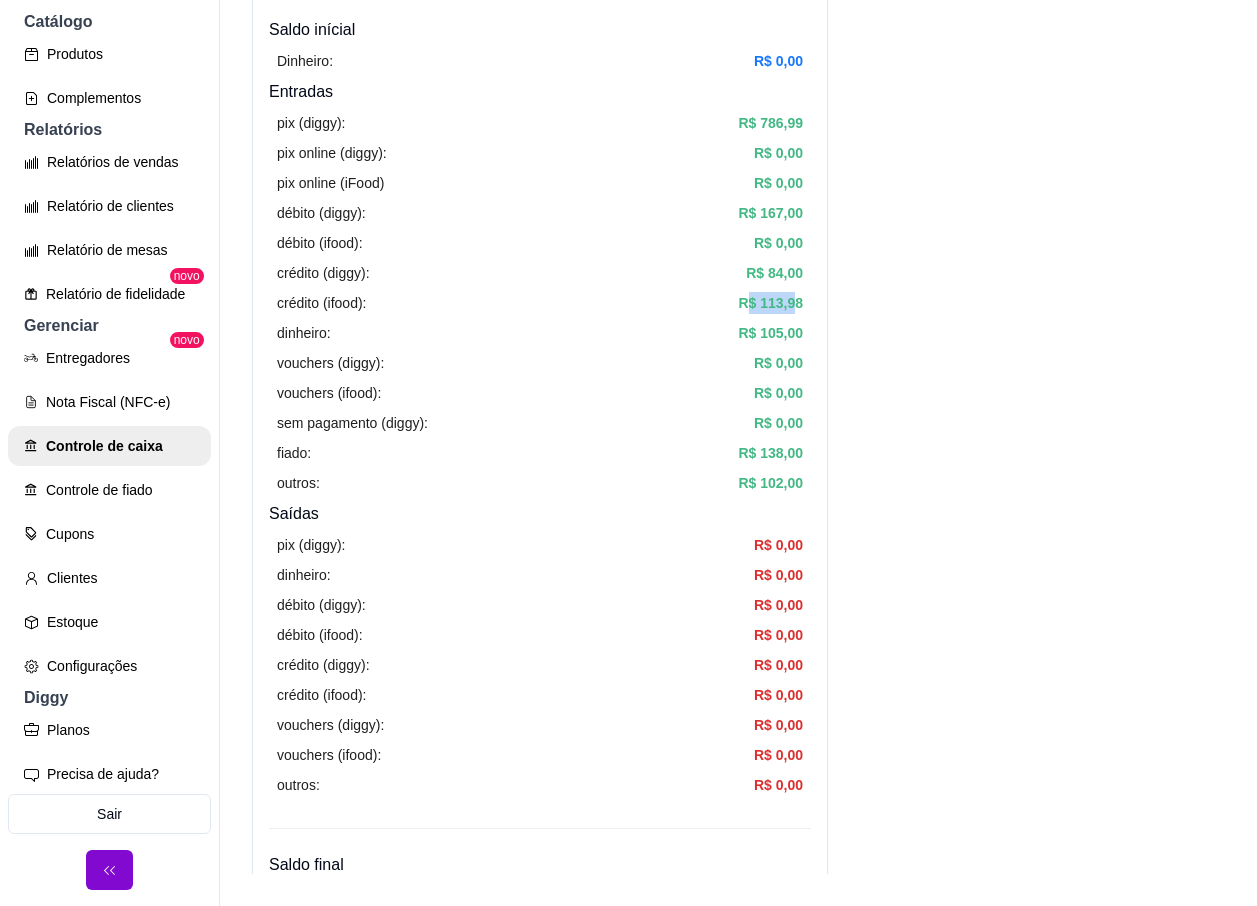 scroll, scrollTop: 200, scrollLeft: 0, axis: vertical 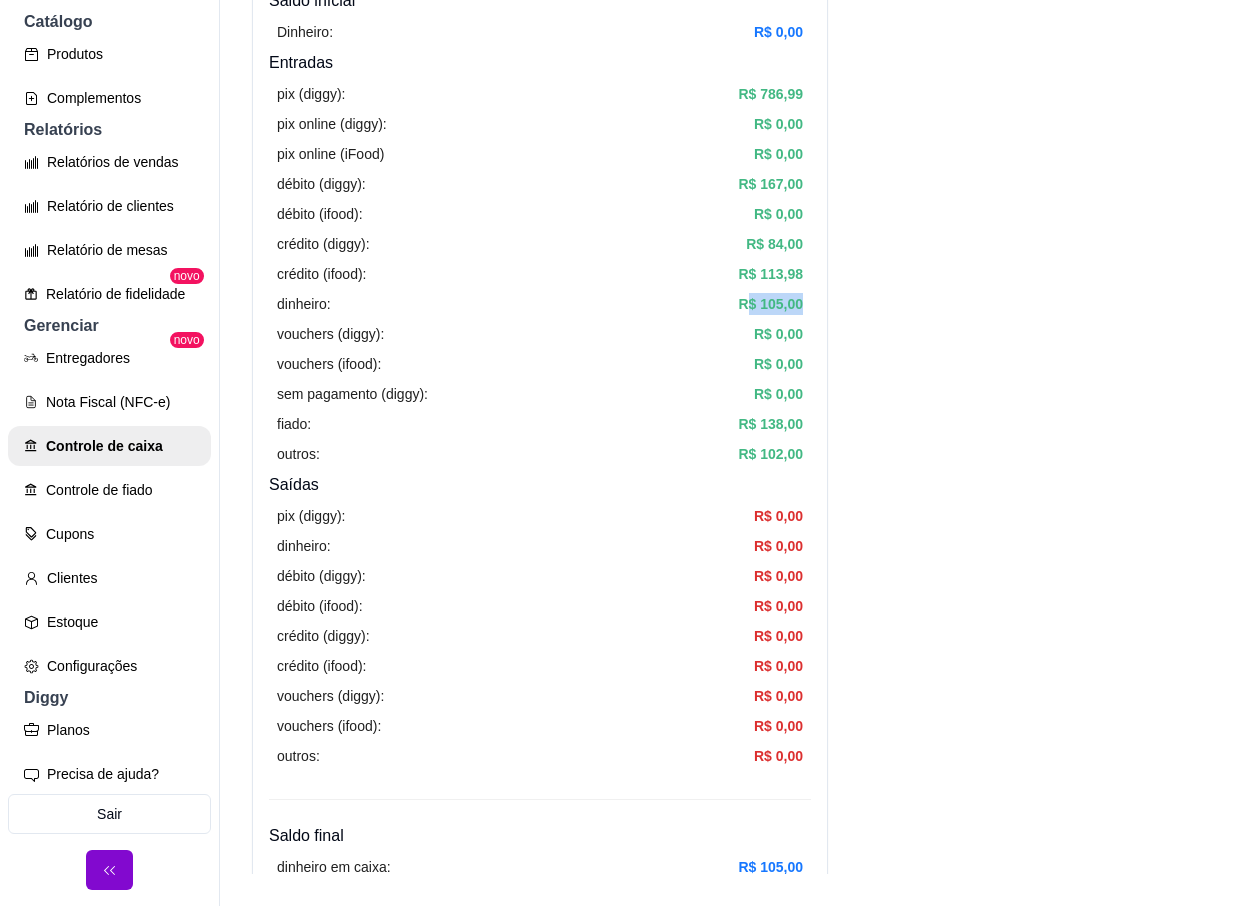 drag, startPoint x: 750, startPoint y: 309, endPoint x: 822, endPoint y: 310, distance: 72.00694 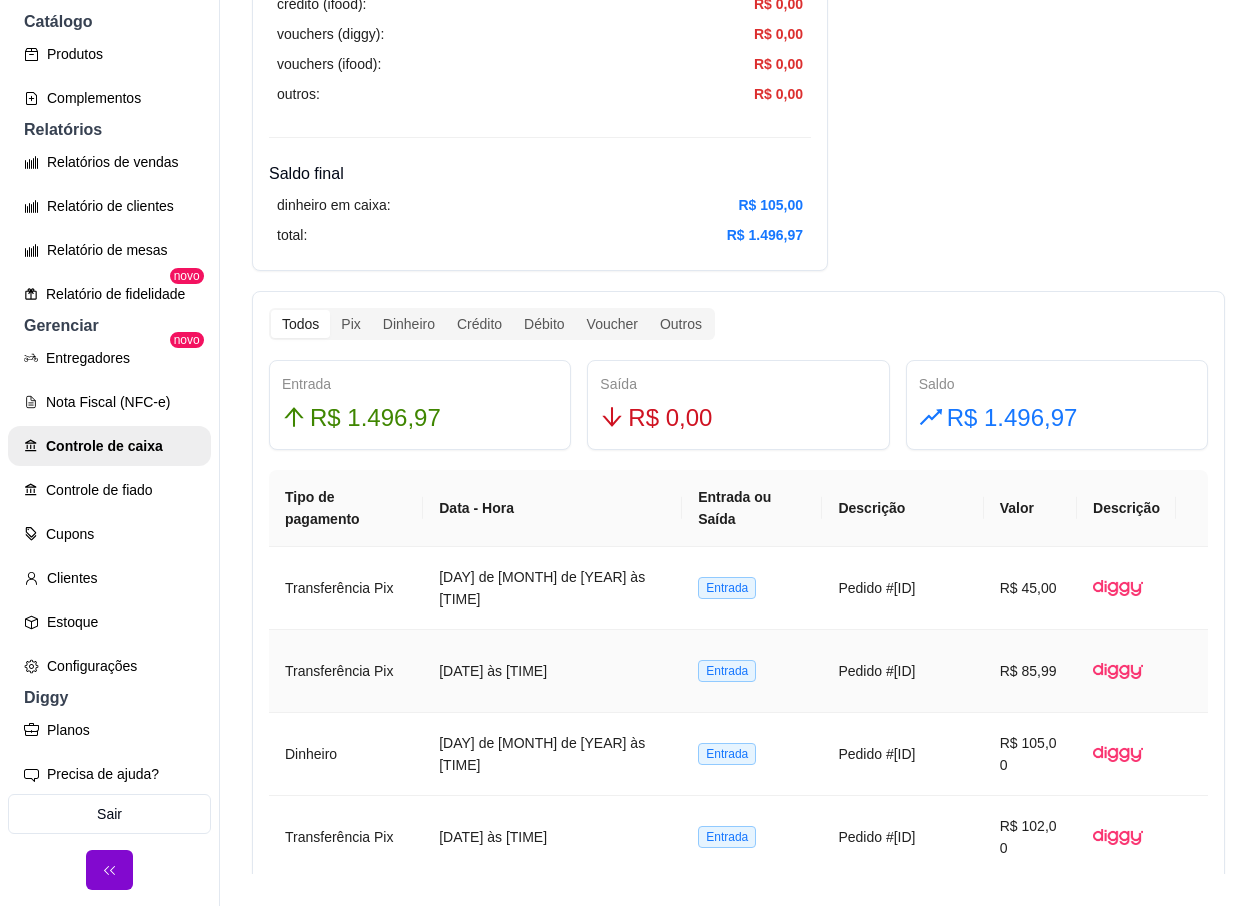 scroll, scrollTop: 600, scrollLeft: 0, axis: vertical 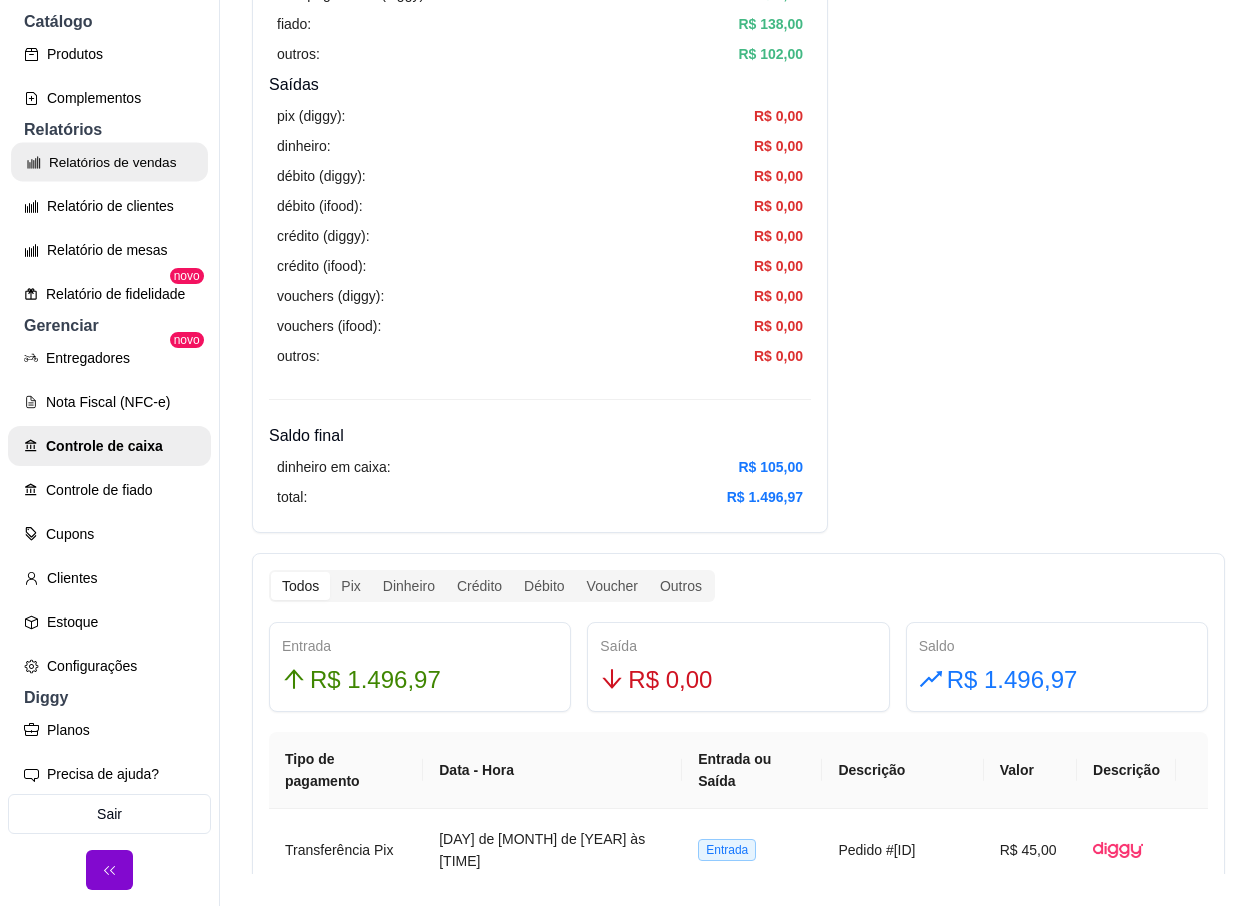 click on "Relatórios de vendas" at bounding box center (109, 162) 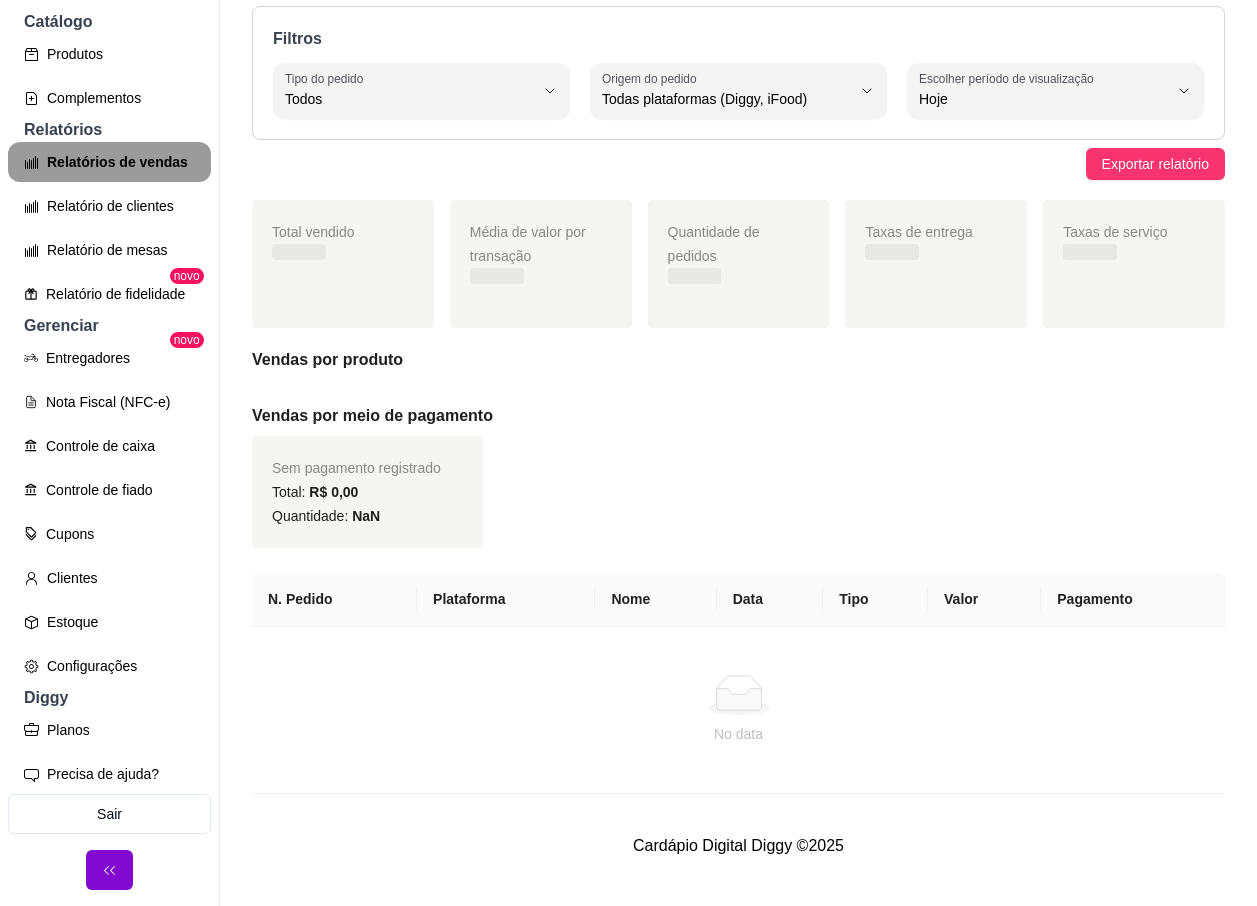scroll, scrollTop: 0, scrollLeft: 0, axis: both 